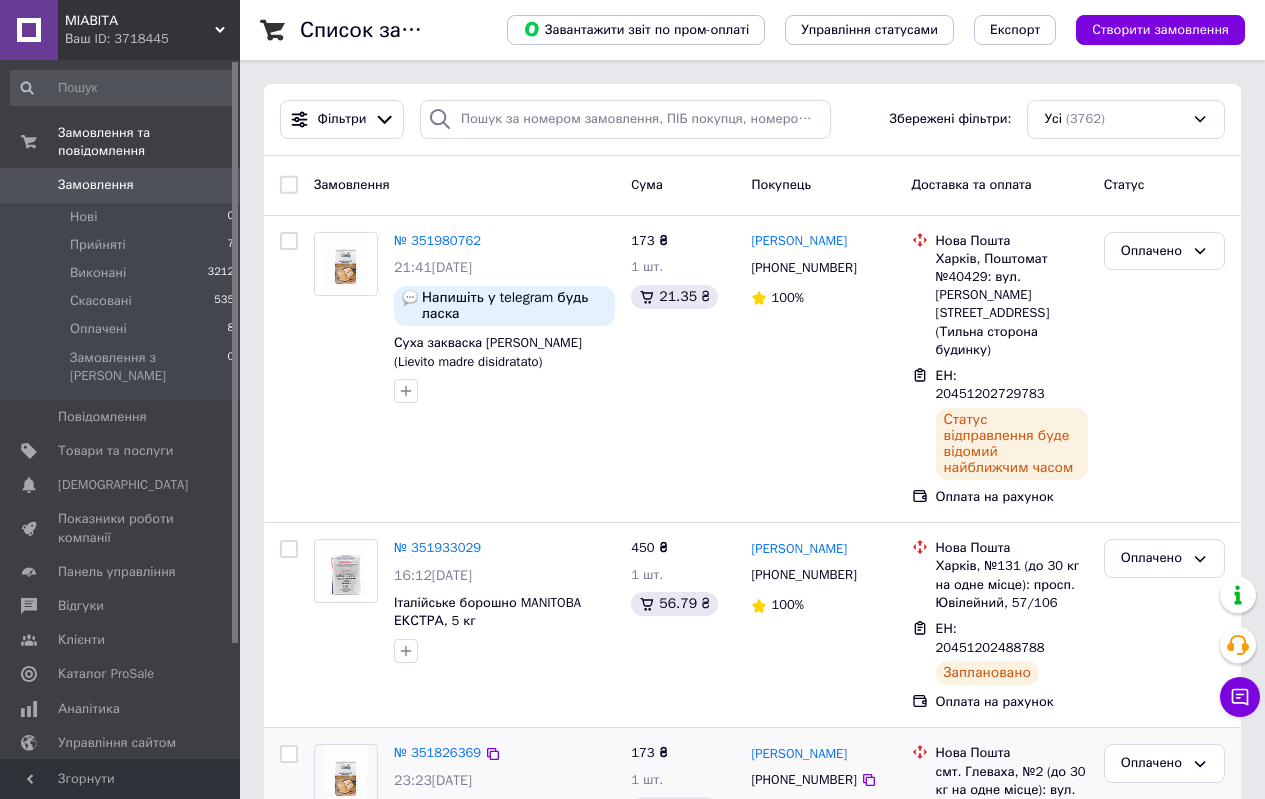 scroll, scrollTop: 0, scrollLeft: 0, axis: both 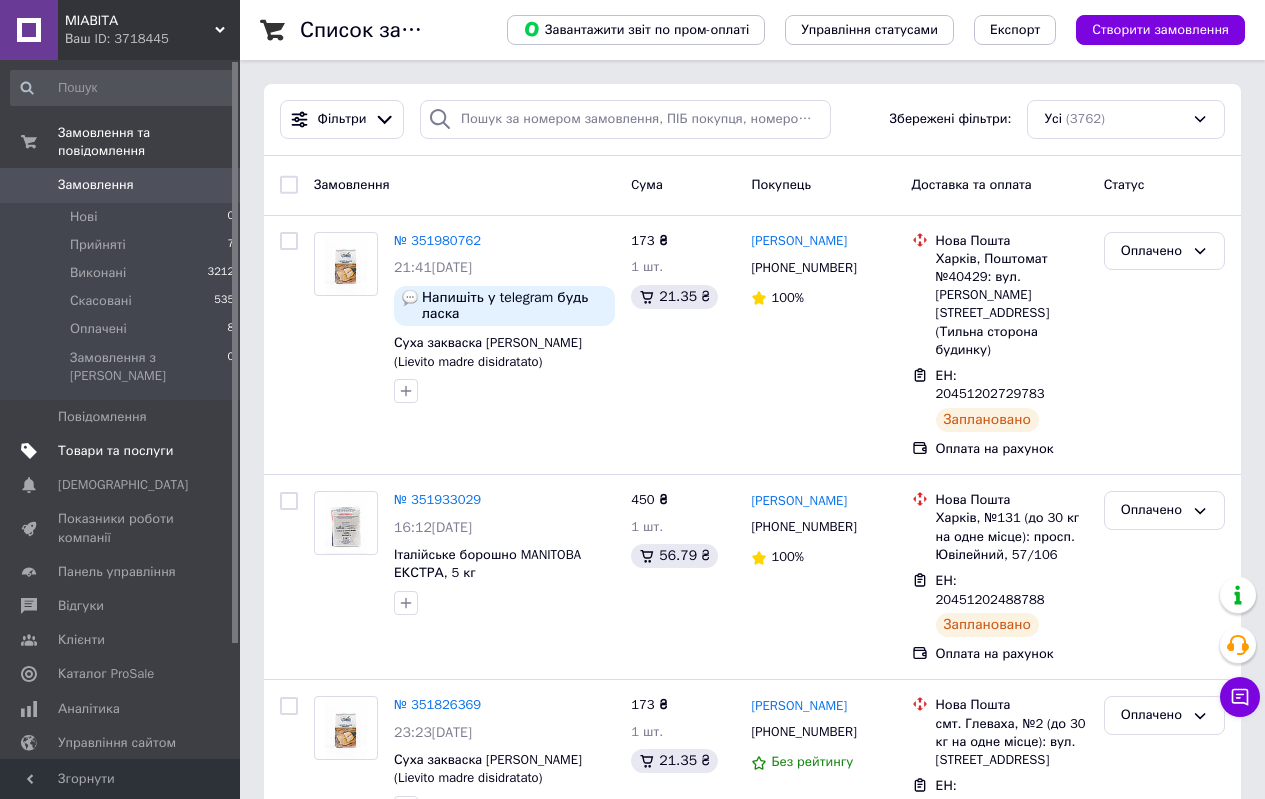 click on "Товари та послуги" at bounding box center [115, 451] 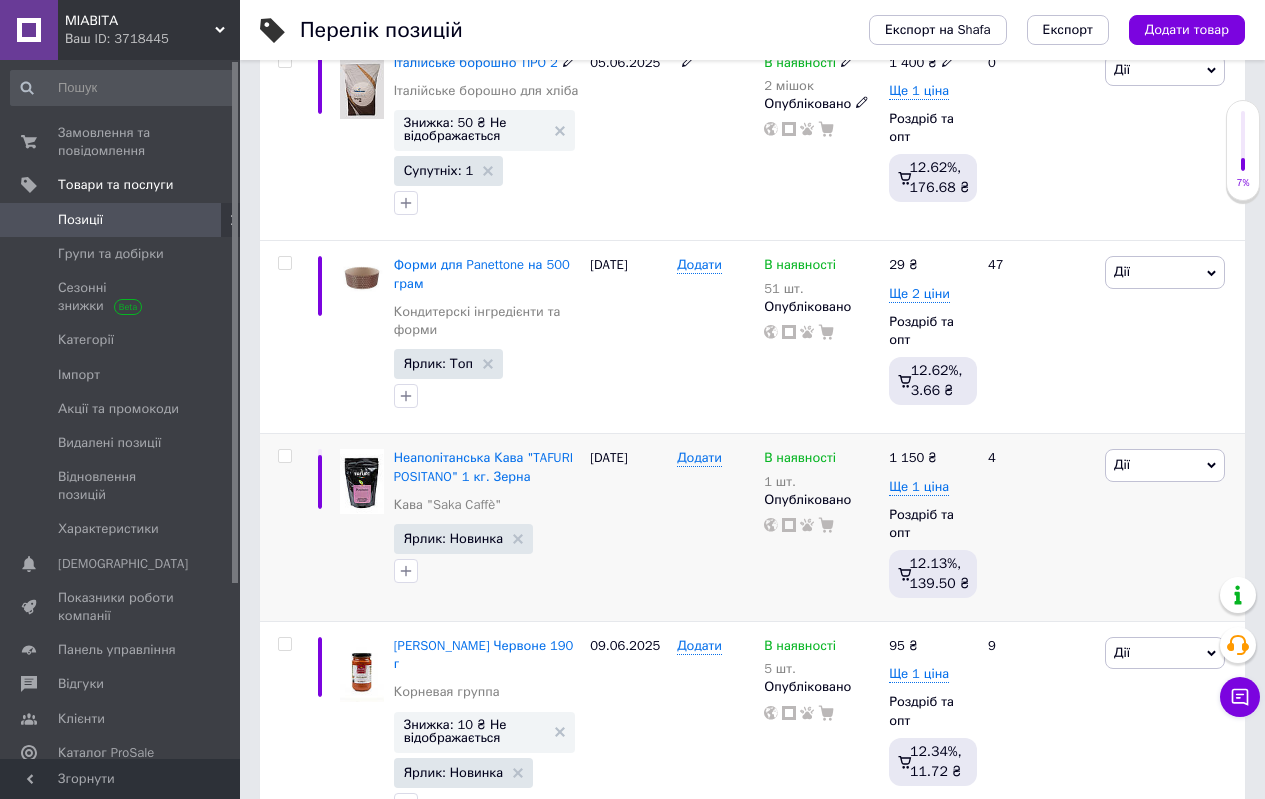 scroll, scrollTop: 400, scrollLeft: 0, axis: vertical 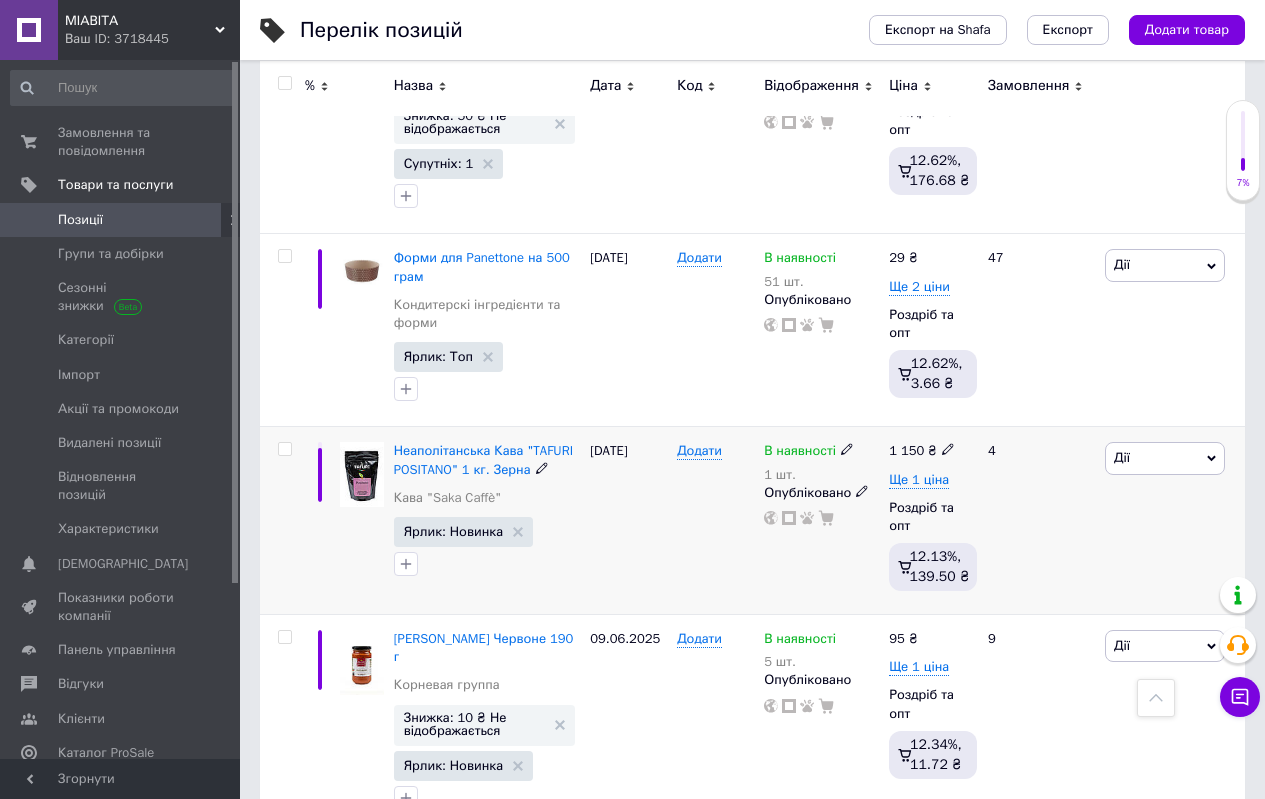 click on "В наявності" at bounding box center [800, 453] 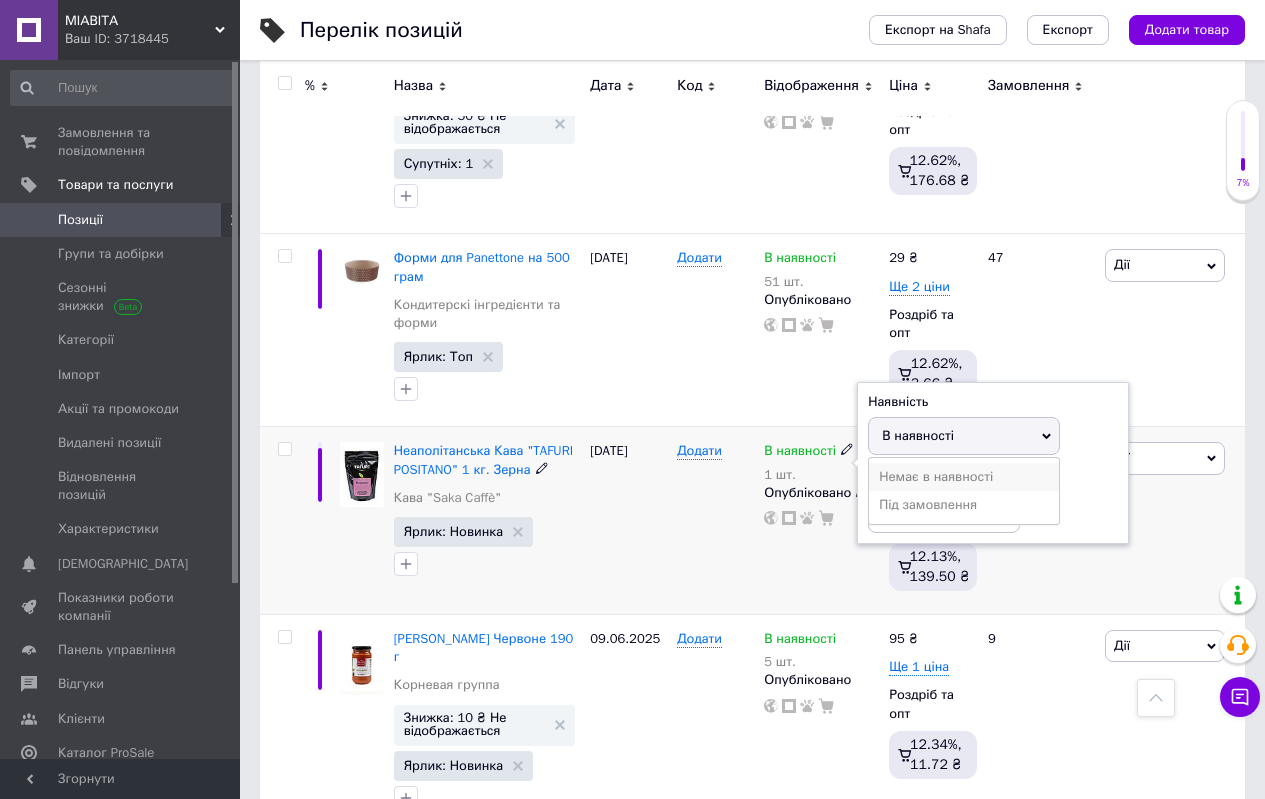 click on "Немає в наявності" at bounding box center (964, 477) 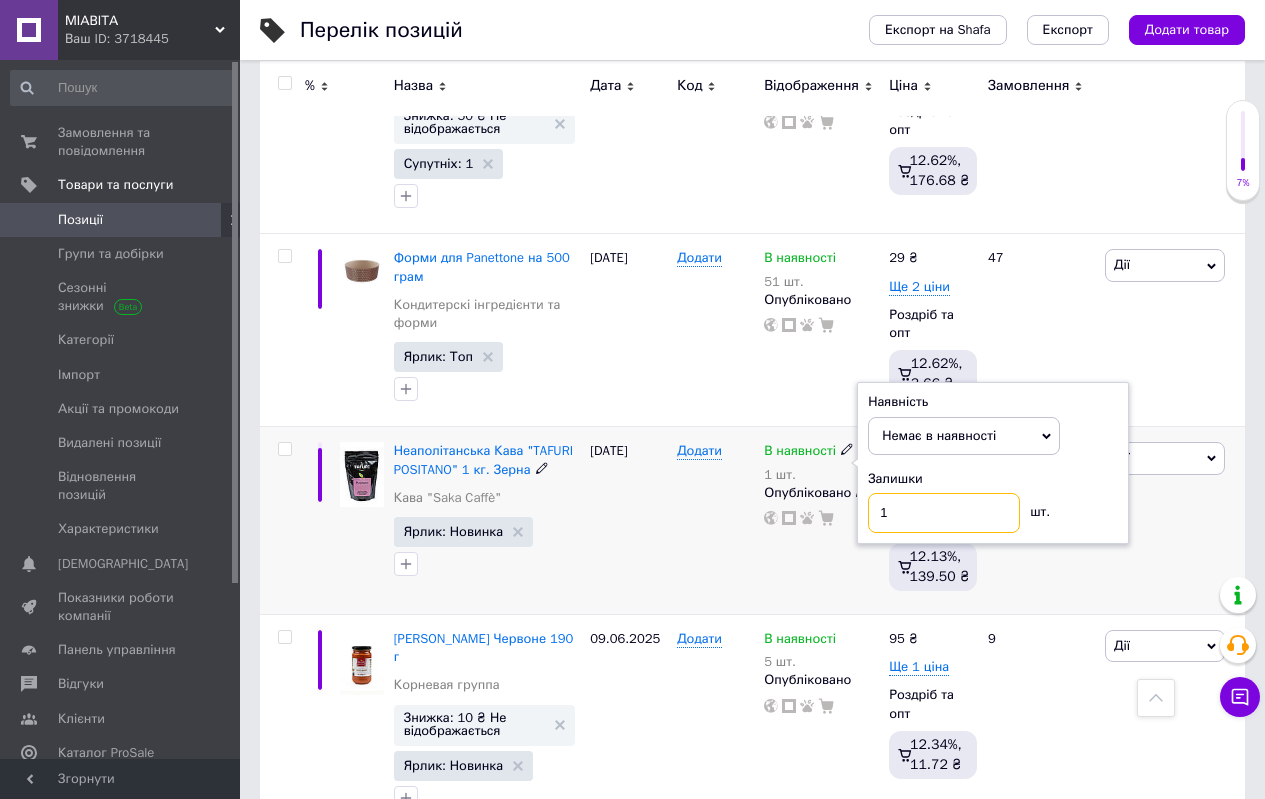 click on "1" at bounding box center [944, 513] 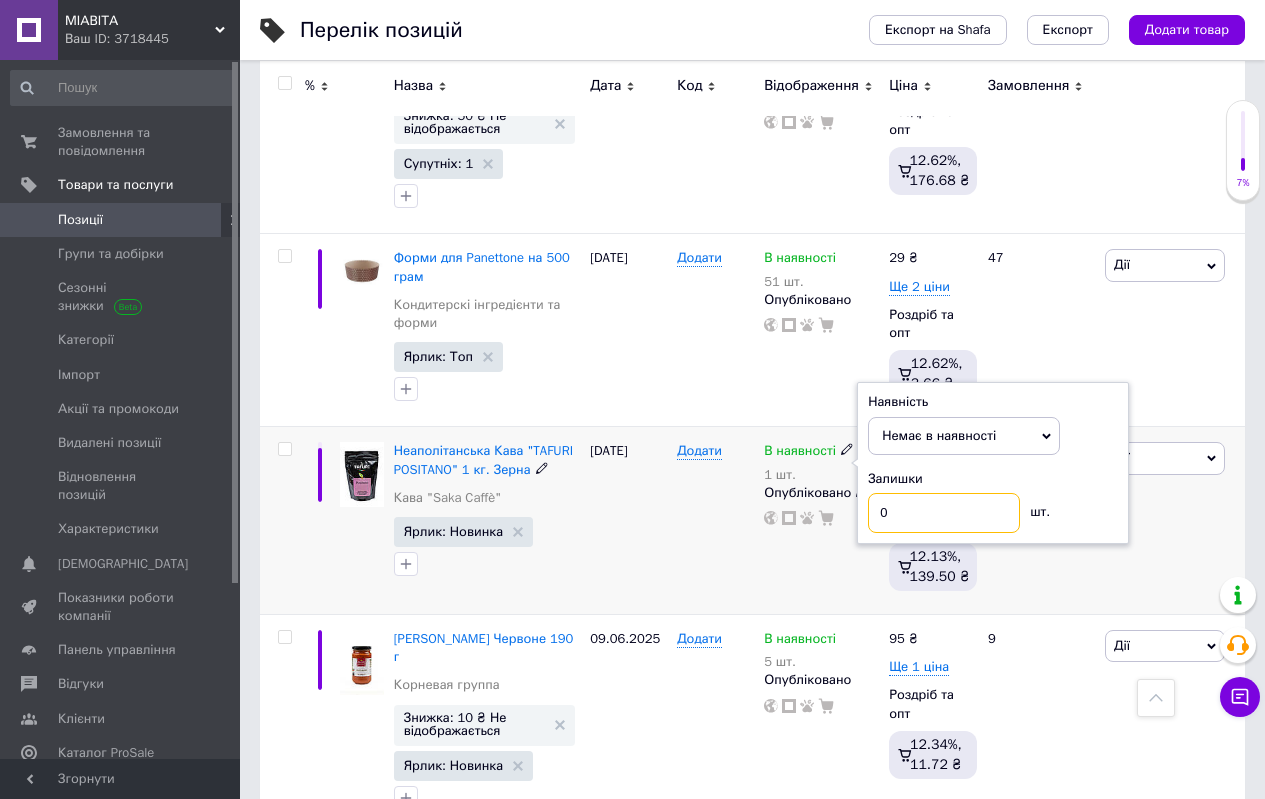 type on "0" 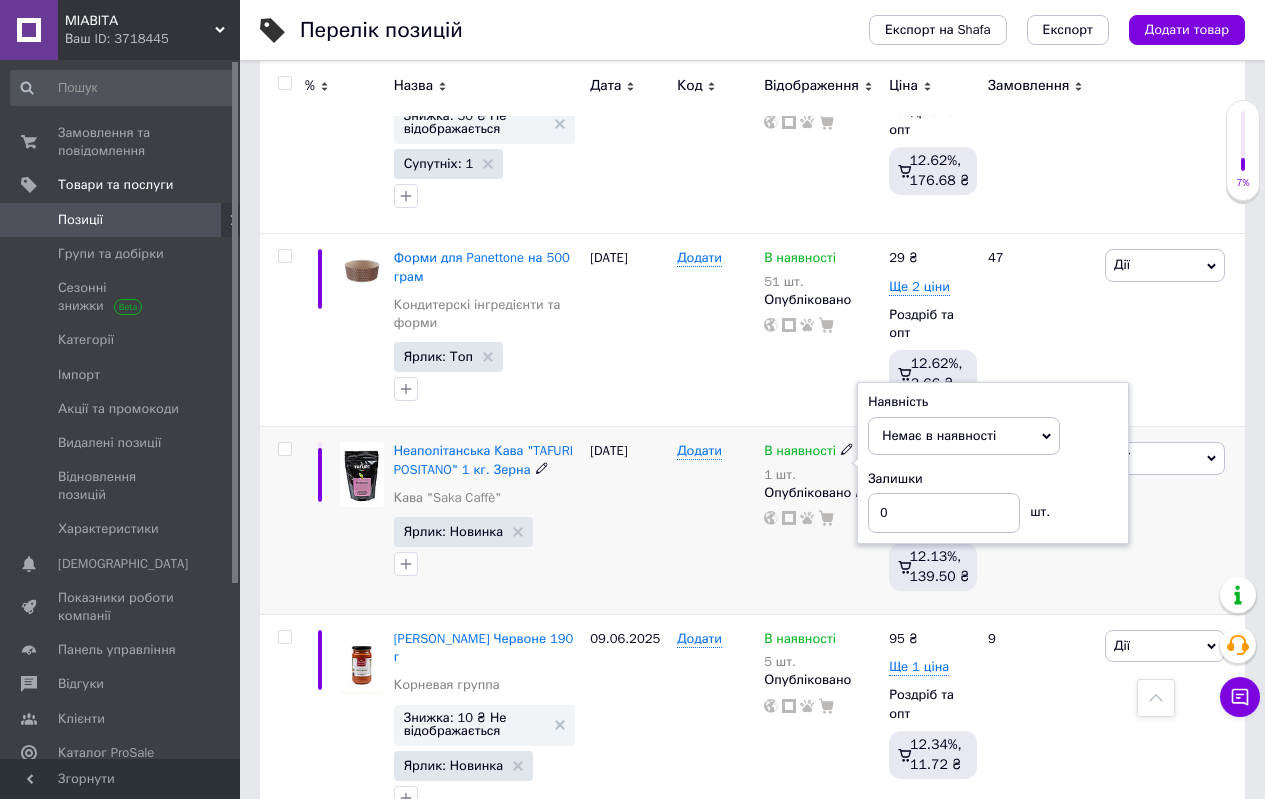click on "13.05.2025" at bounding box center [628, 521] 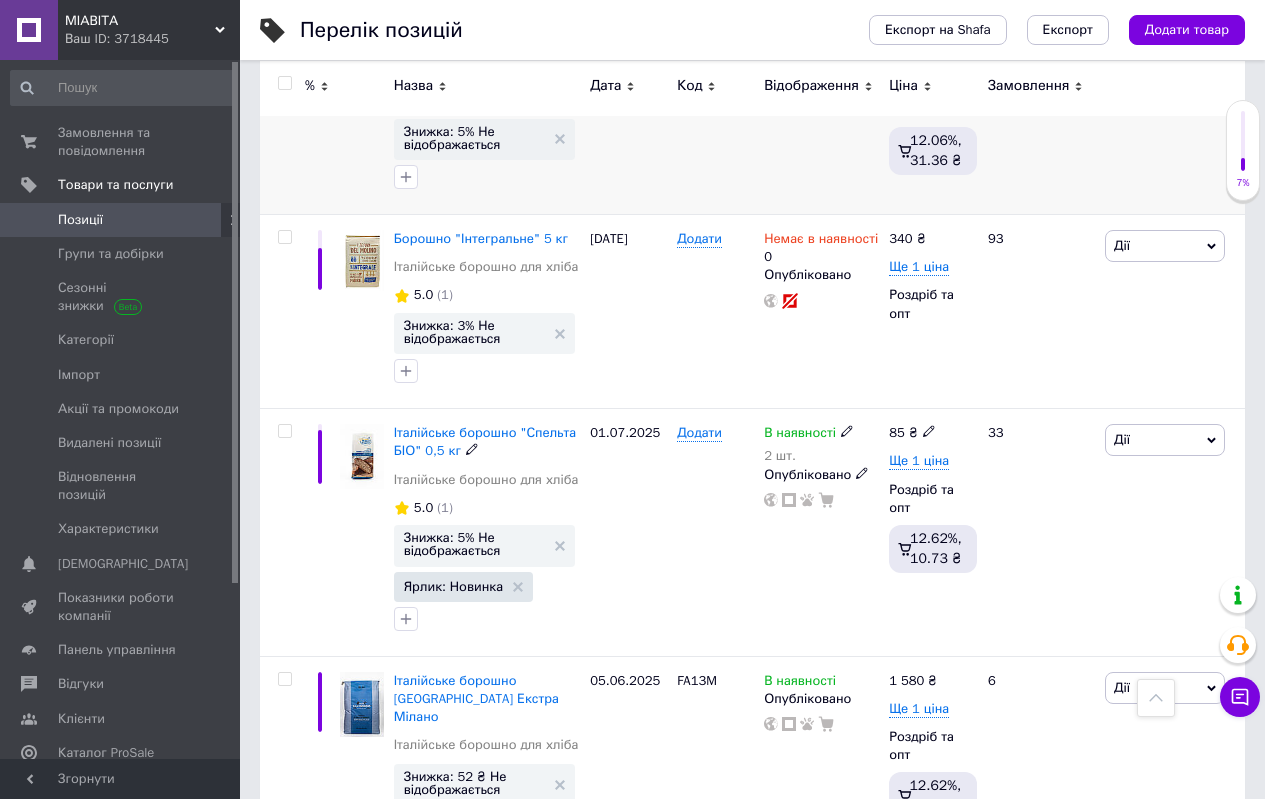 scroll, scrollTop: 4000, scrollLeft: 0, axis: vertical 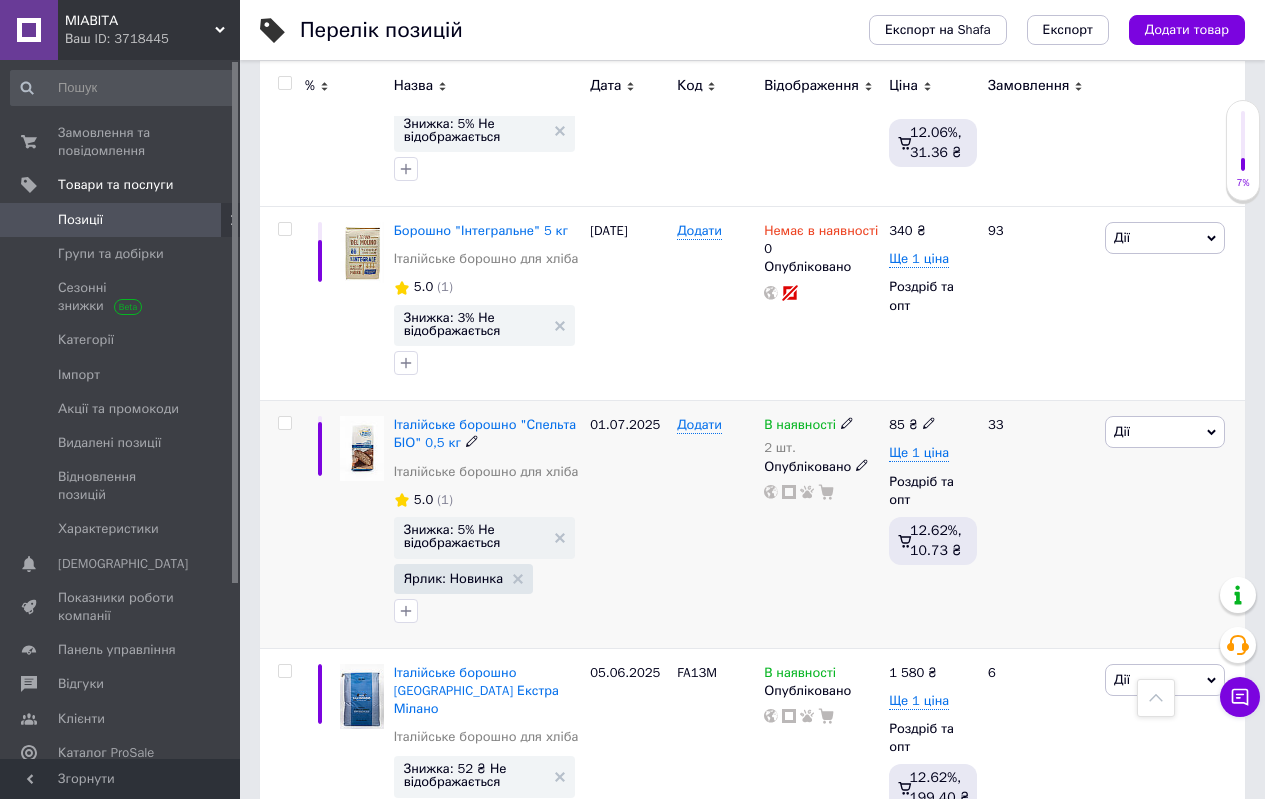 click on "В наявності" at bounding box center [800, 427] 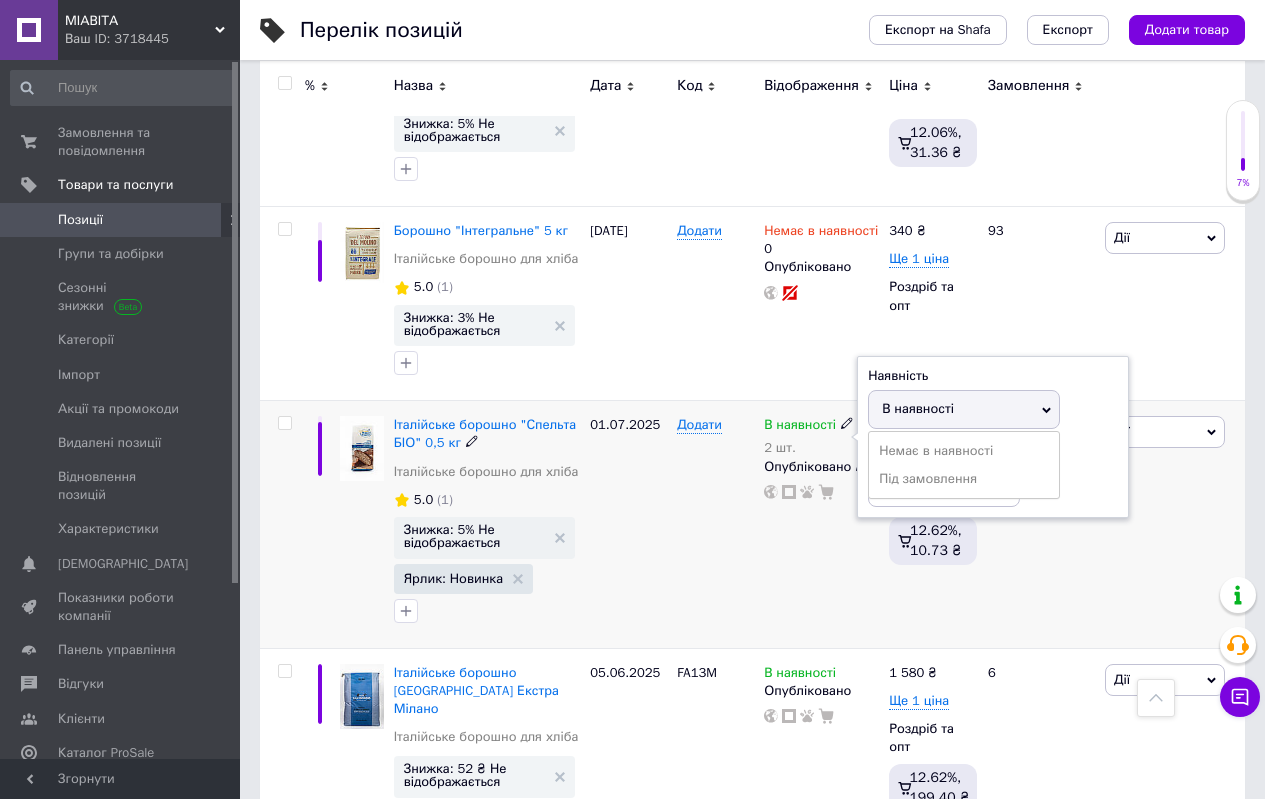 click on "В наявності" at bounding box center [964, 409] 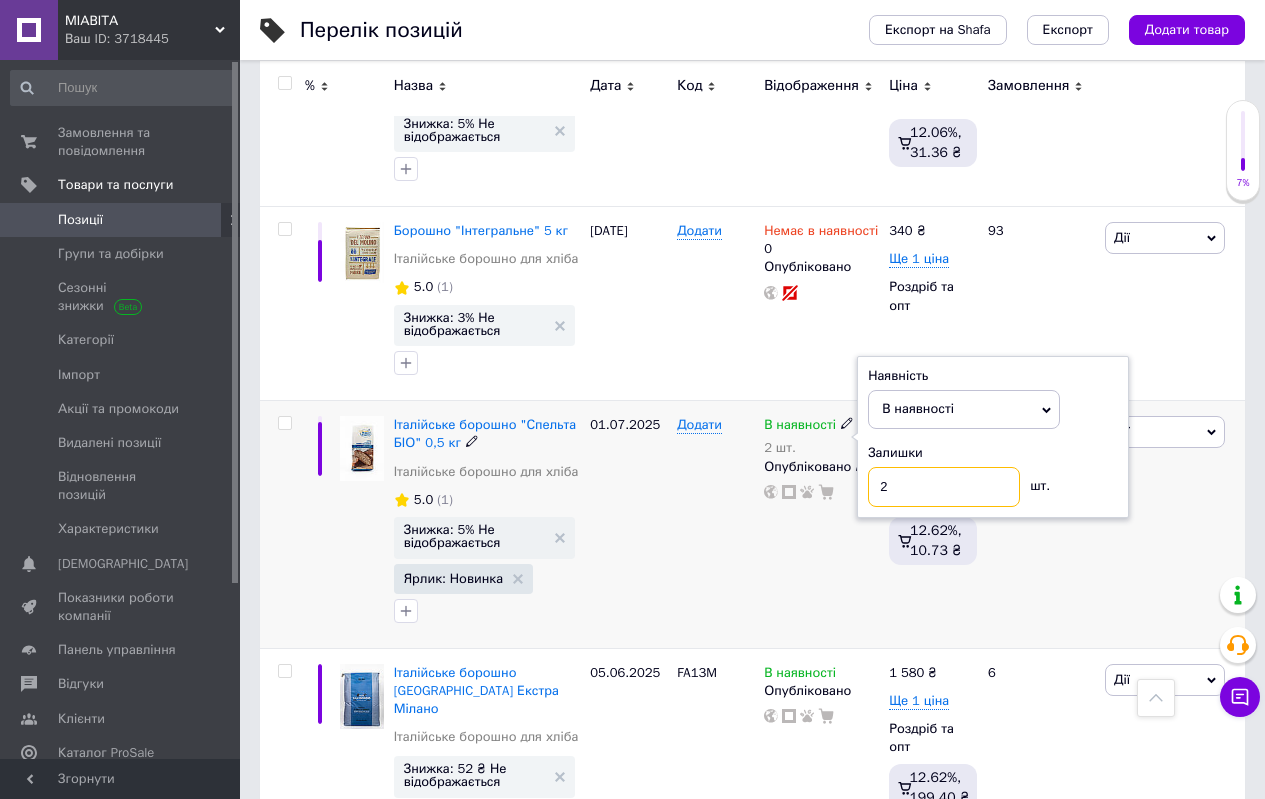 click on "2" at bounding box center [944, 487] 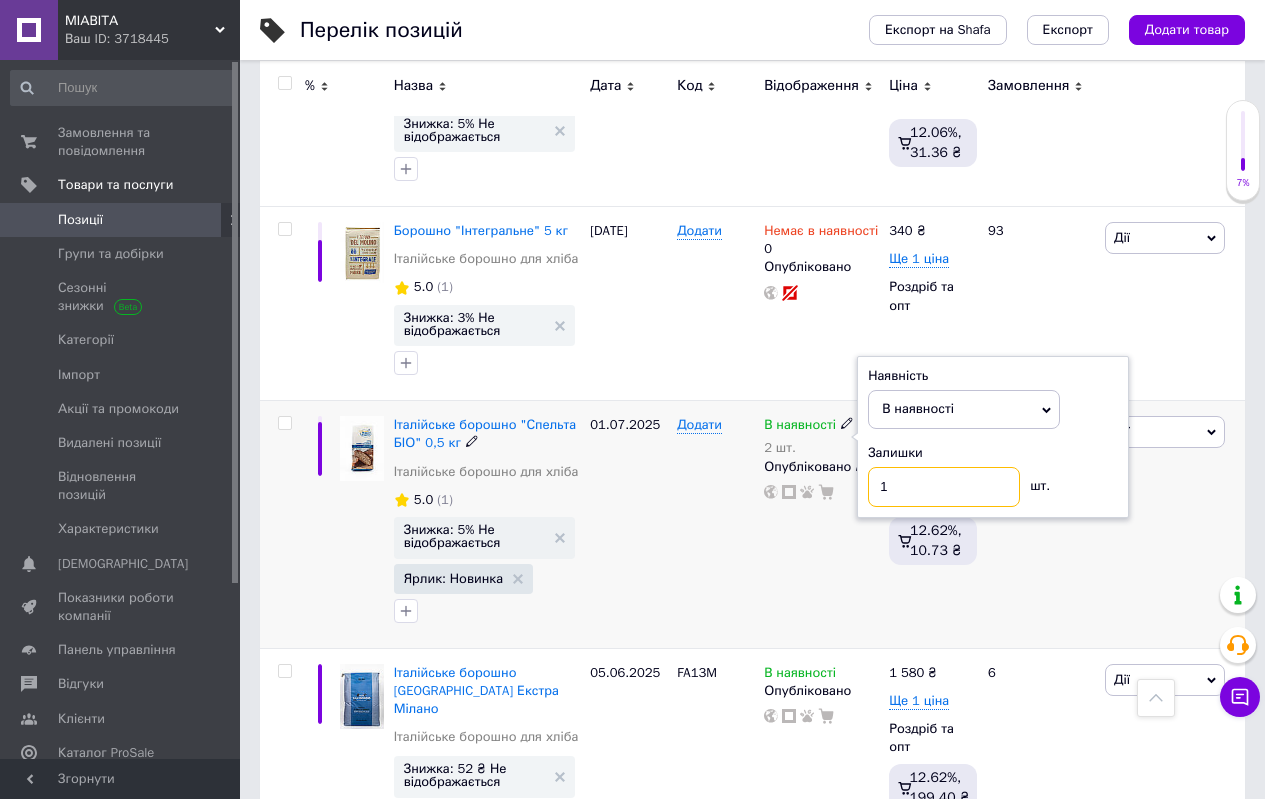 type on "1" 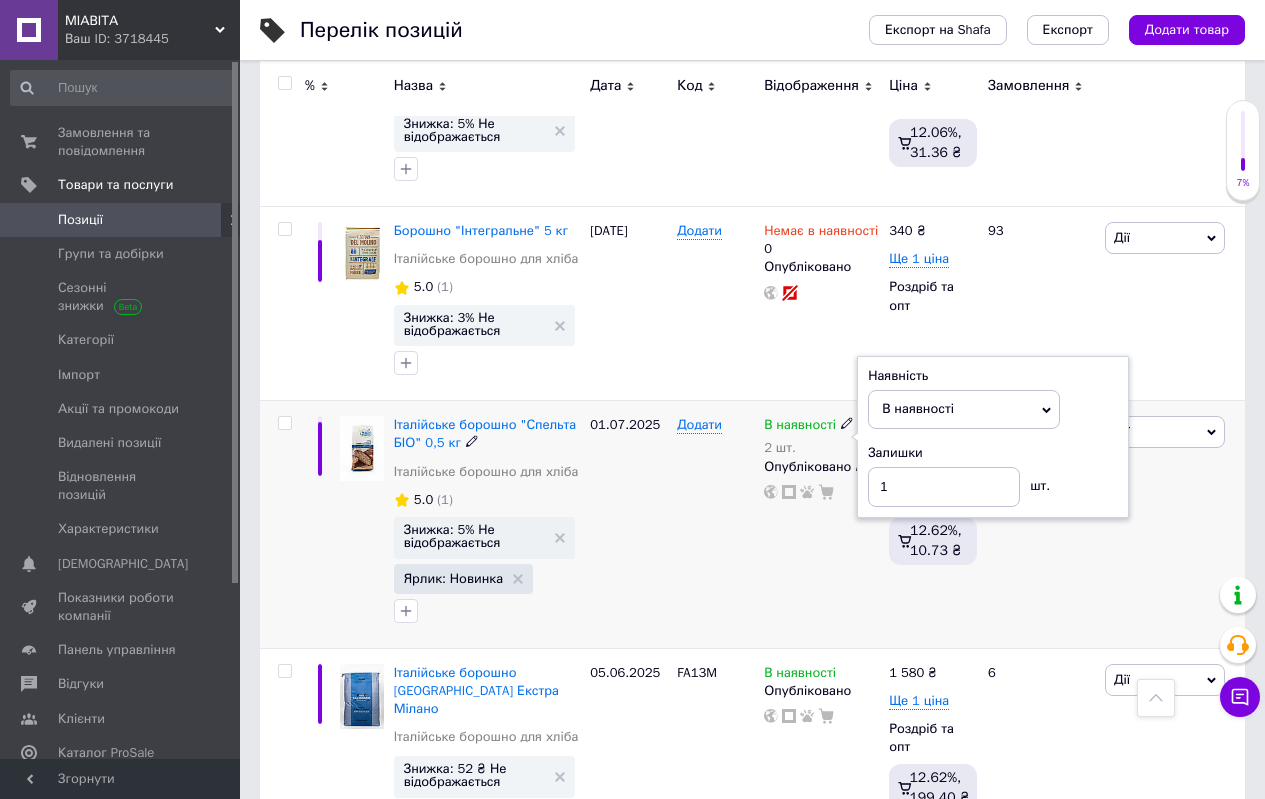 click on "Додати" at bounding box center [715, 525] 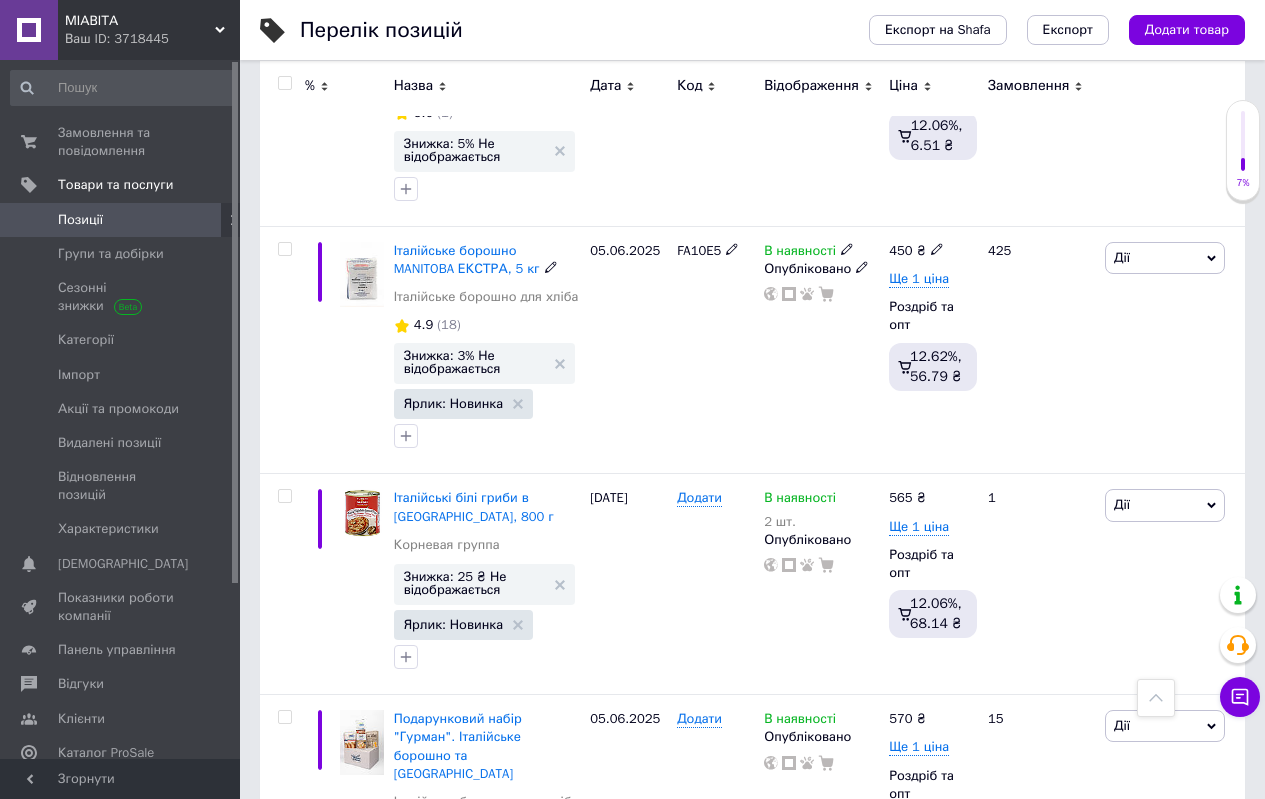scroll, scrollTop: 6000, scrollLeft: 0, axis: vertical 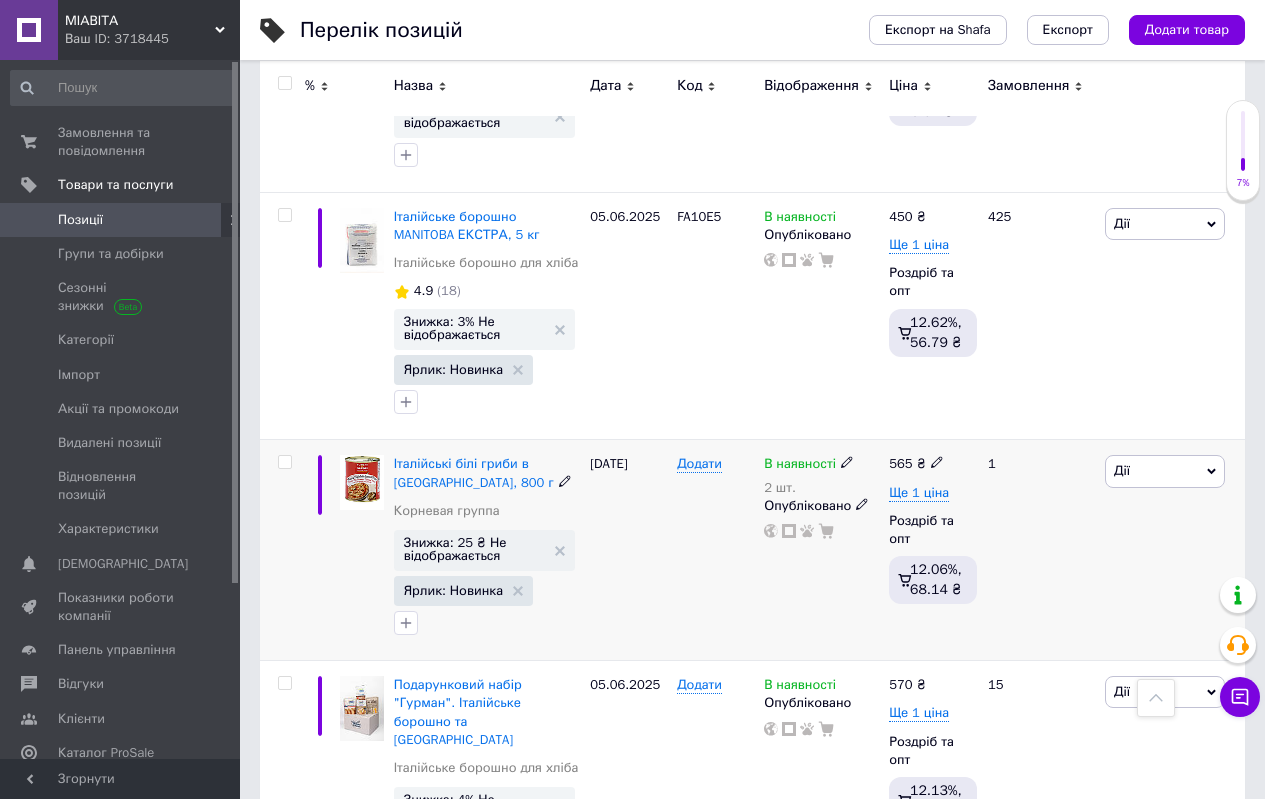 click on "В наявності" at bounding box center [800, 466] 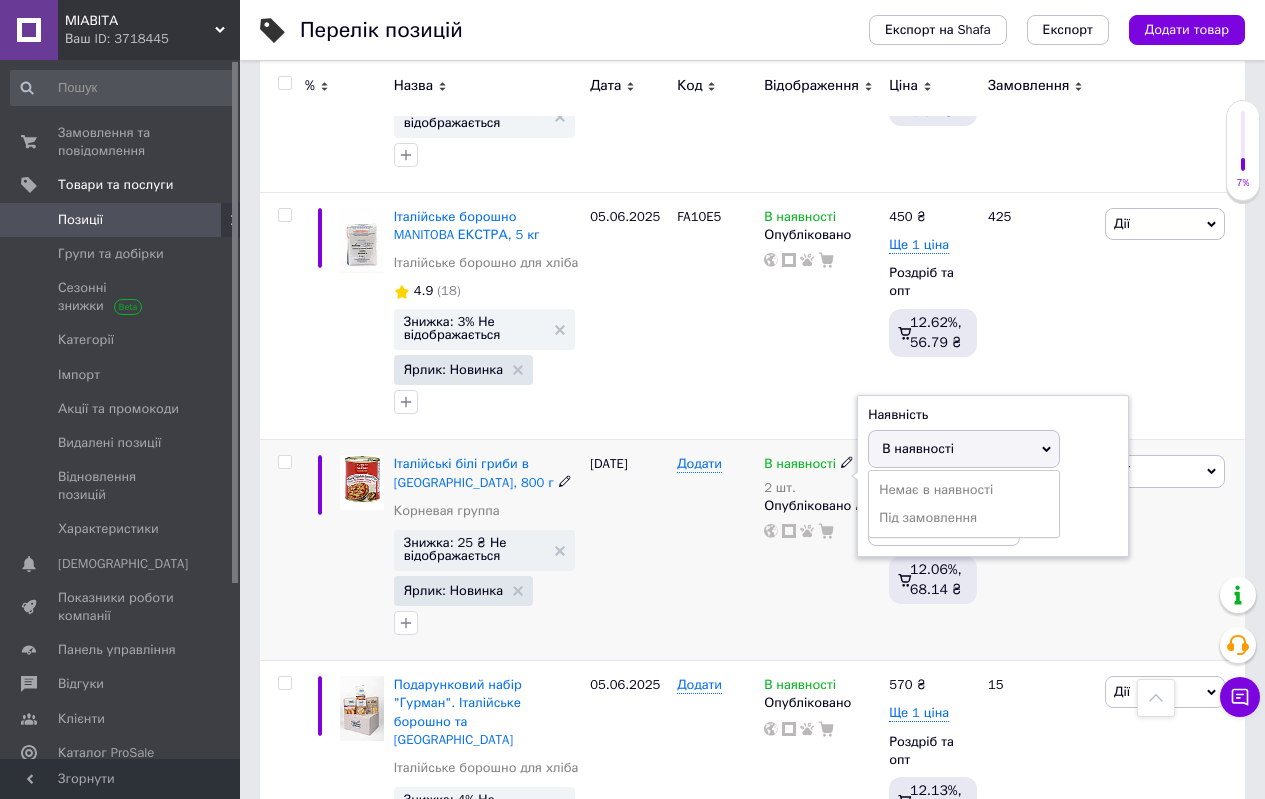 click on "В наявності" at bounding box center [918, 448] 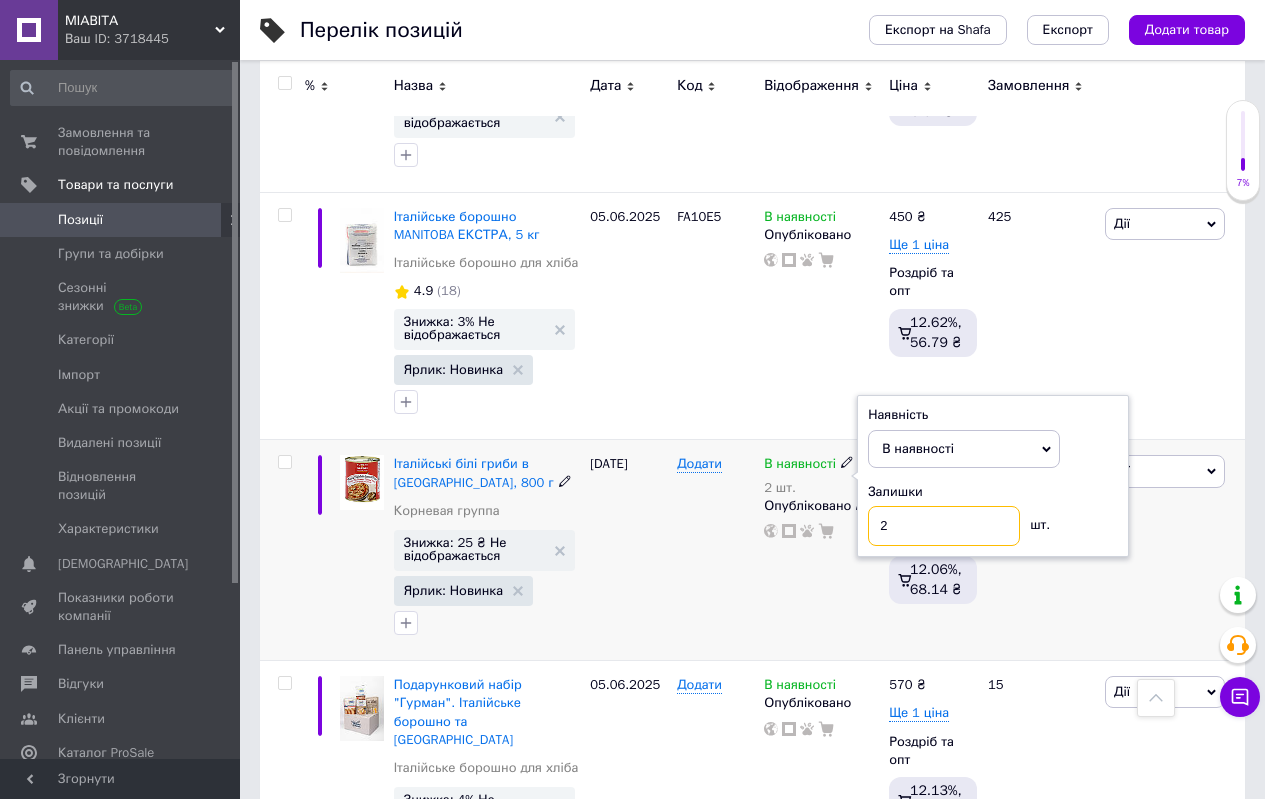 click on "2" at bounding box center [944, 526] 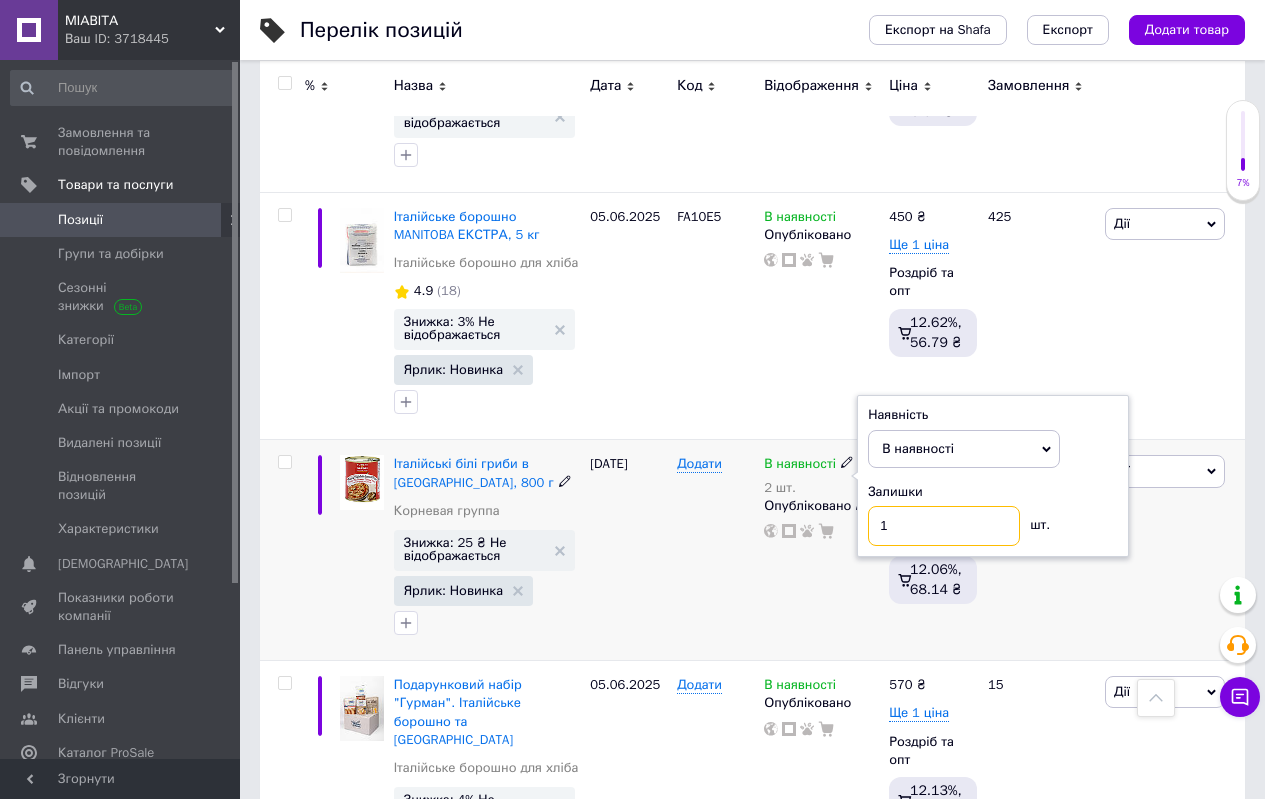 type on "1" 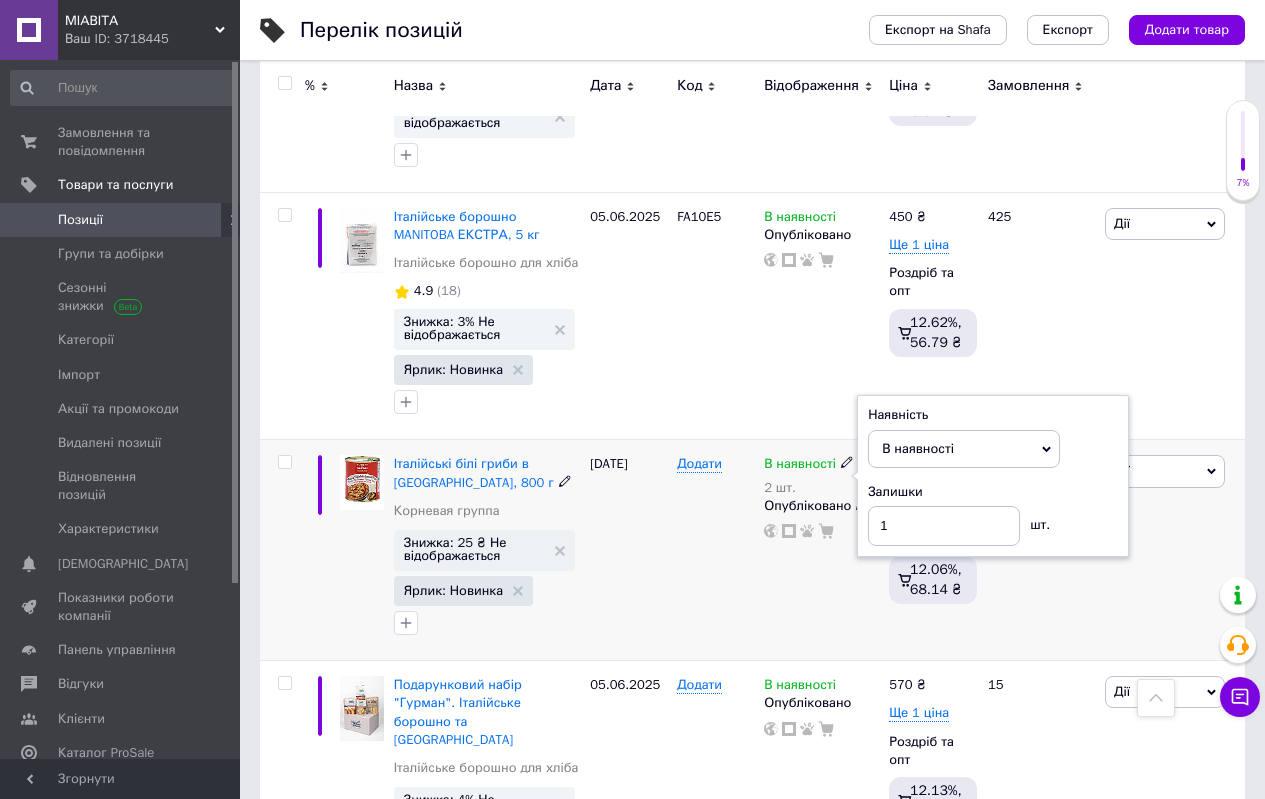click on "Додати" at bounding box center (715, 550) 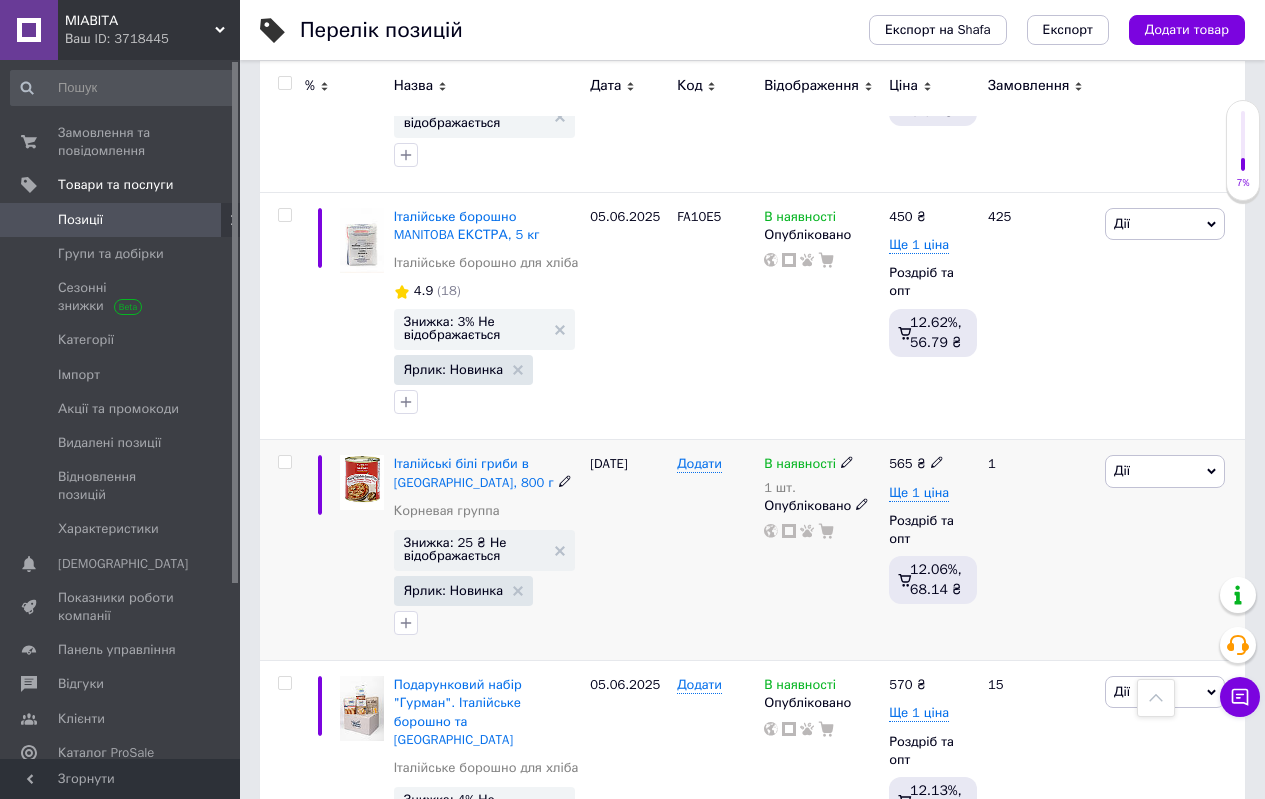 click on "Додати" at bounding box center (715, 550) 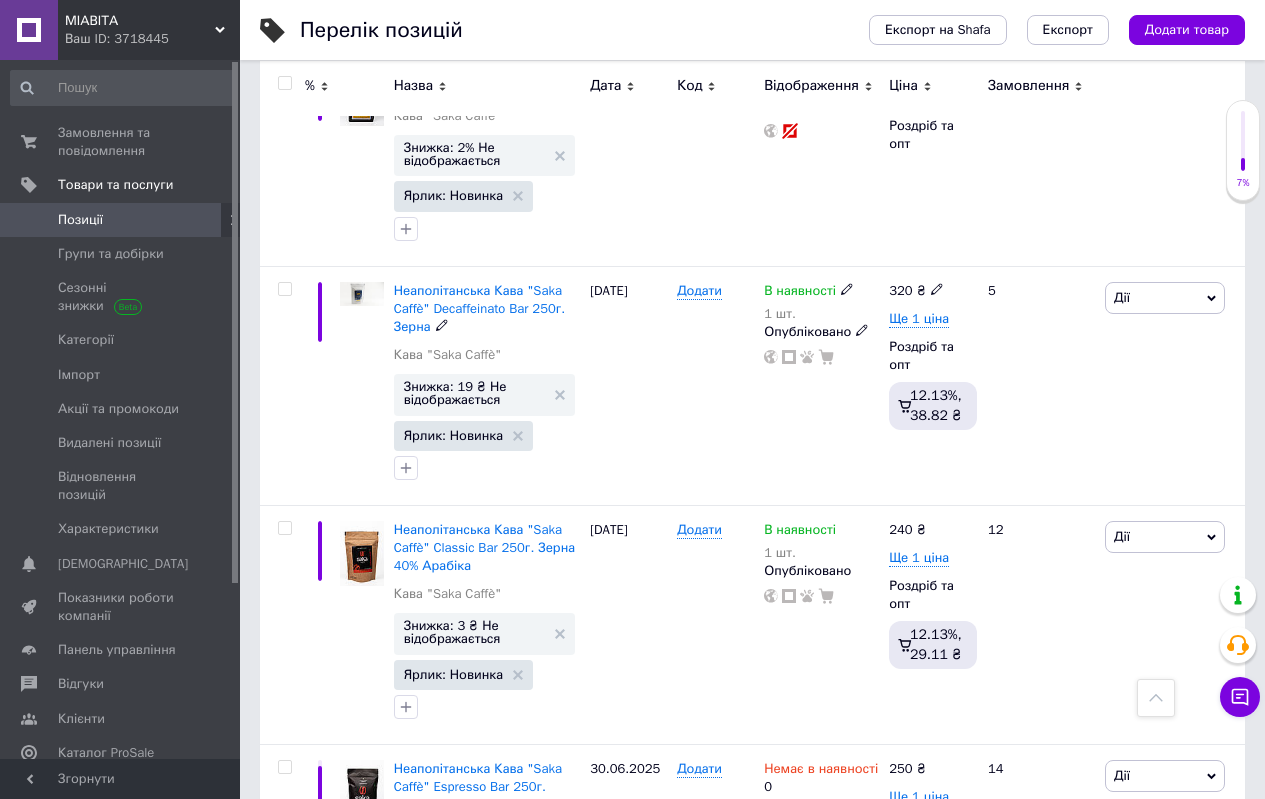 scroll, scrollTop: 9400, scrollLeft: 0, axis: vertical 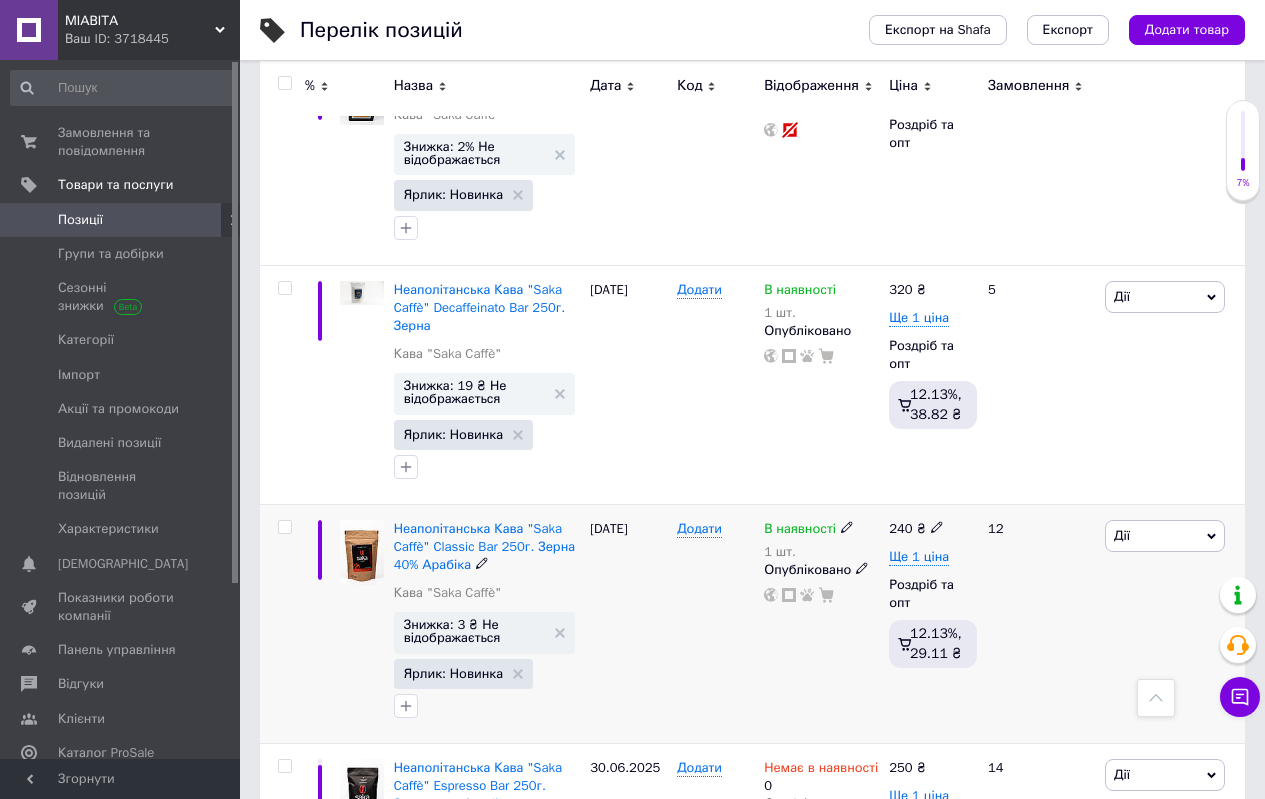 click on "В наявності" at bounding box center [800, 531] 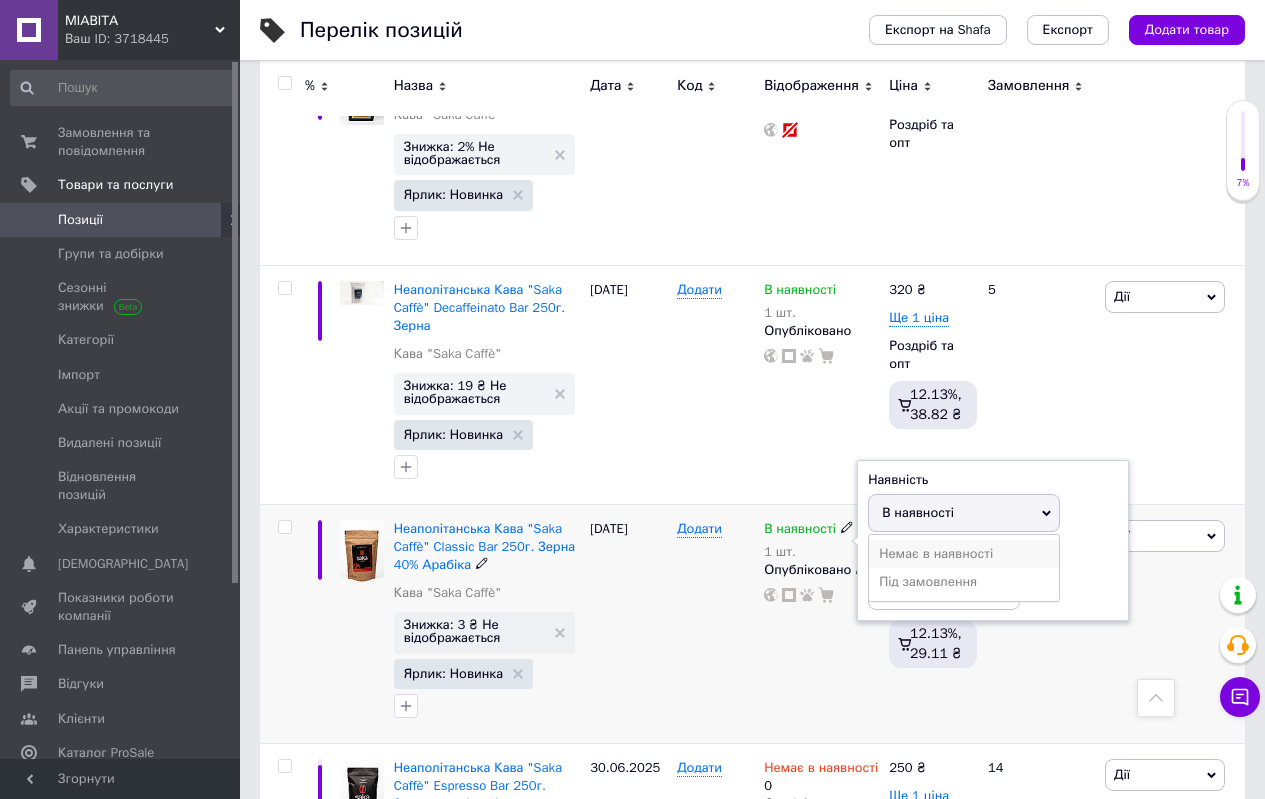click on "Немає в наявності" at bounding box center (964, 554) 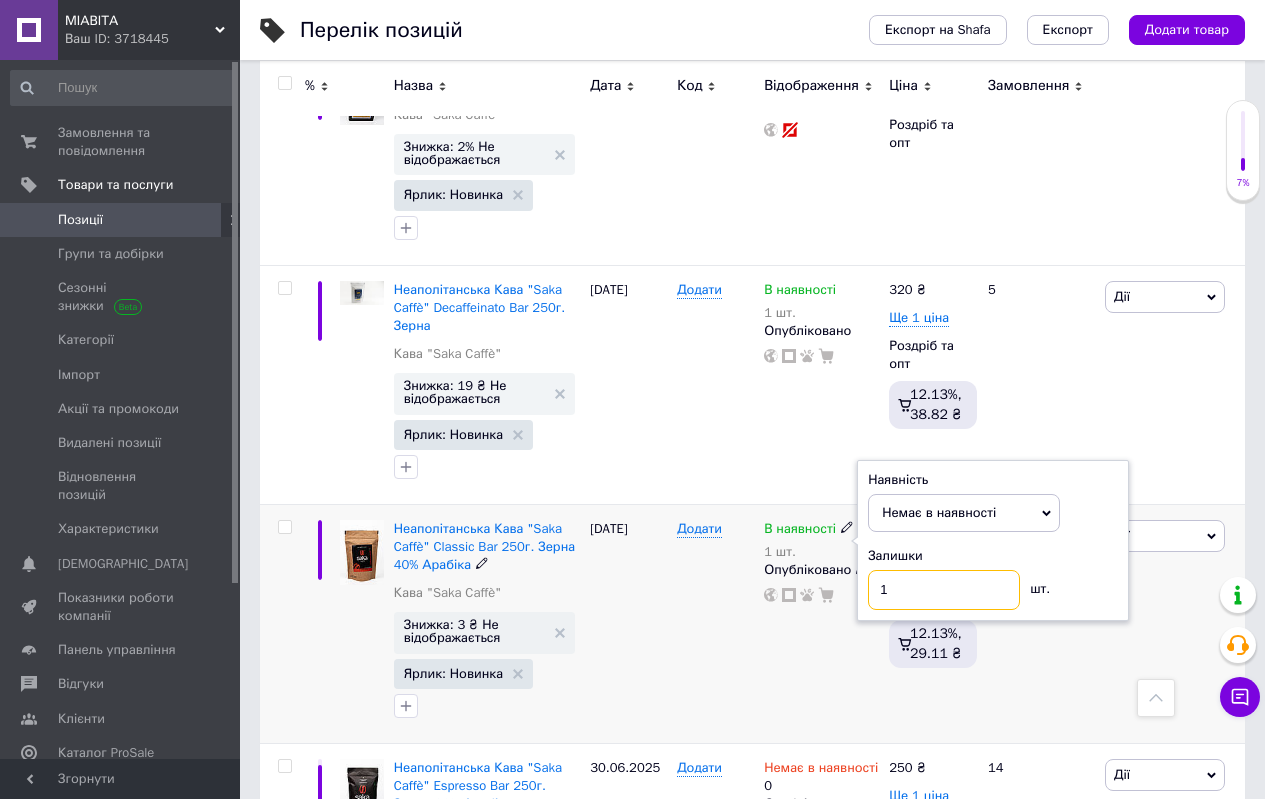 click on "1" at bounding box center [944, 590] 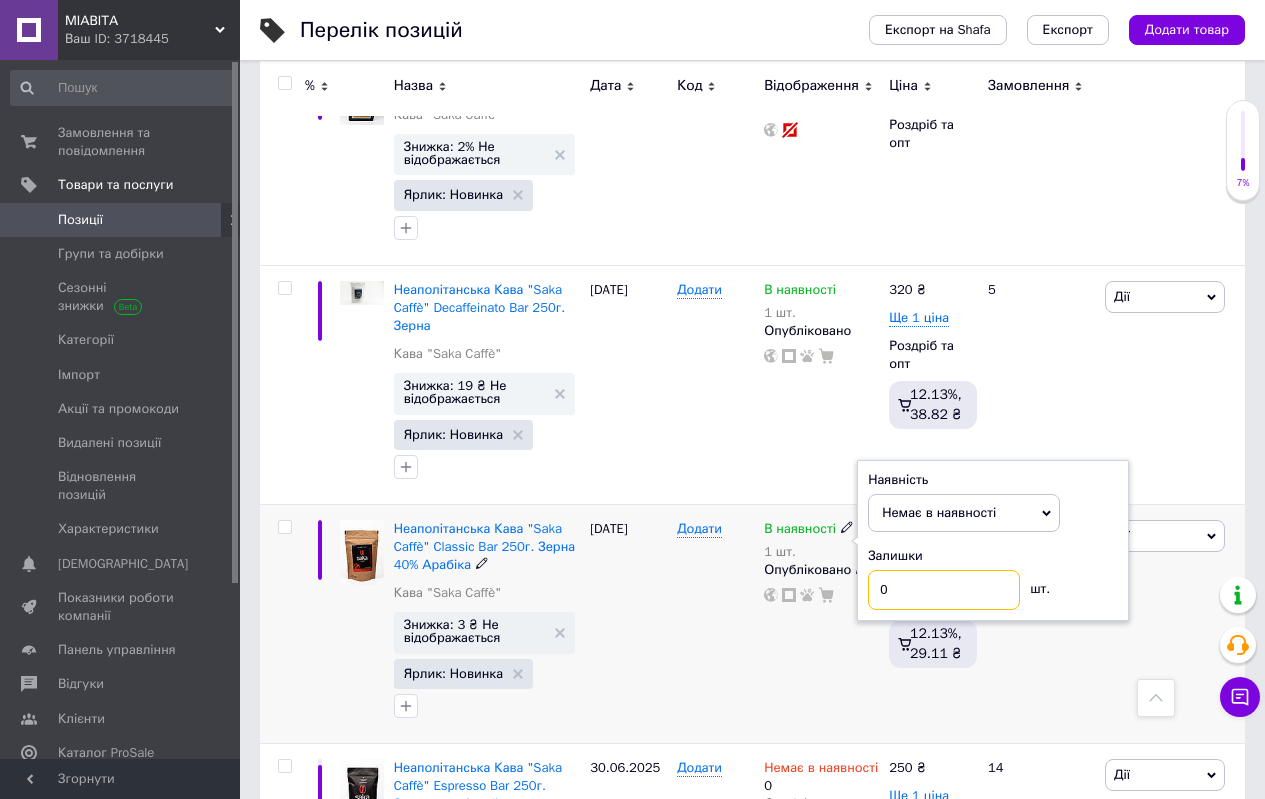 type on "0" 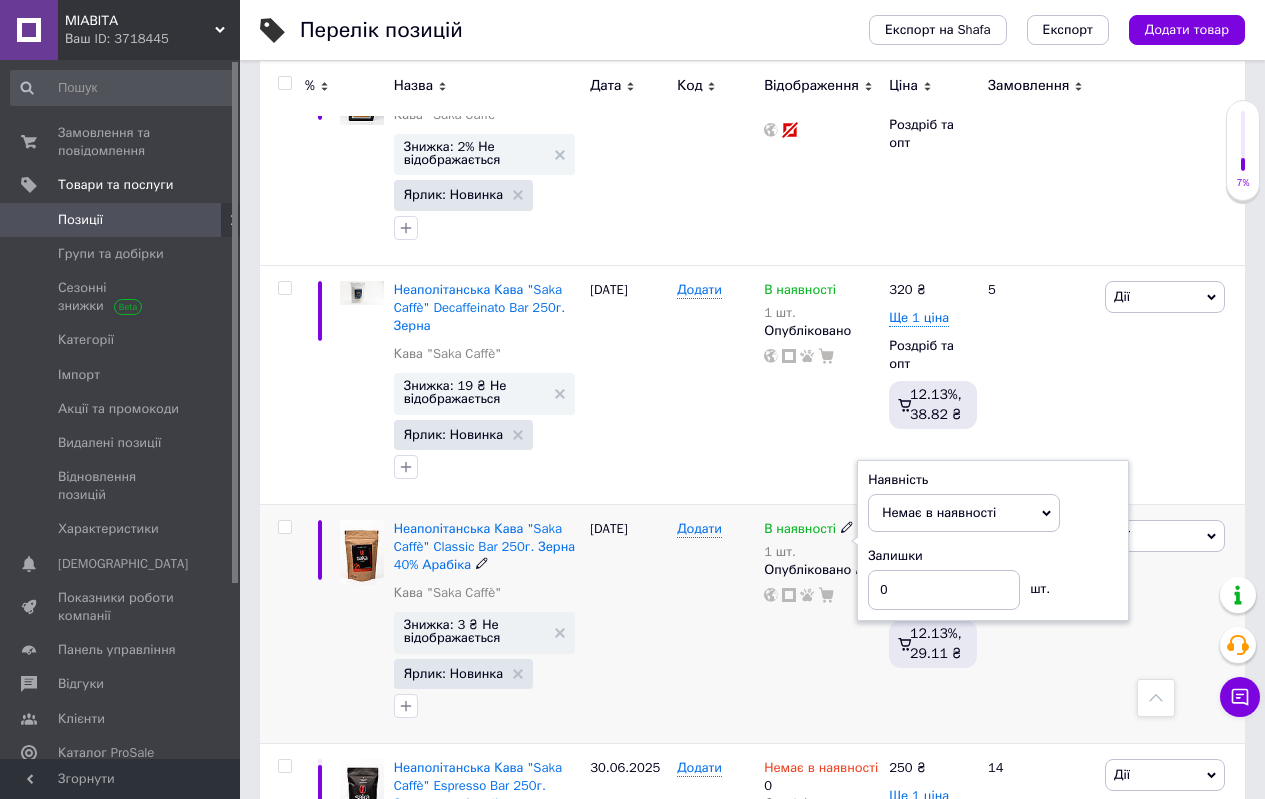 click on "29.06.2025" at bounding box center [628, 623] 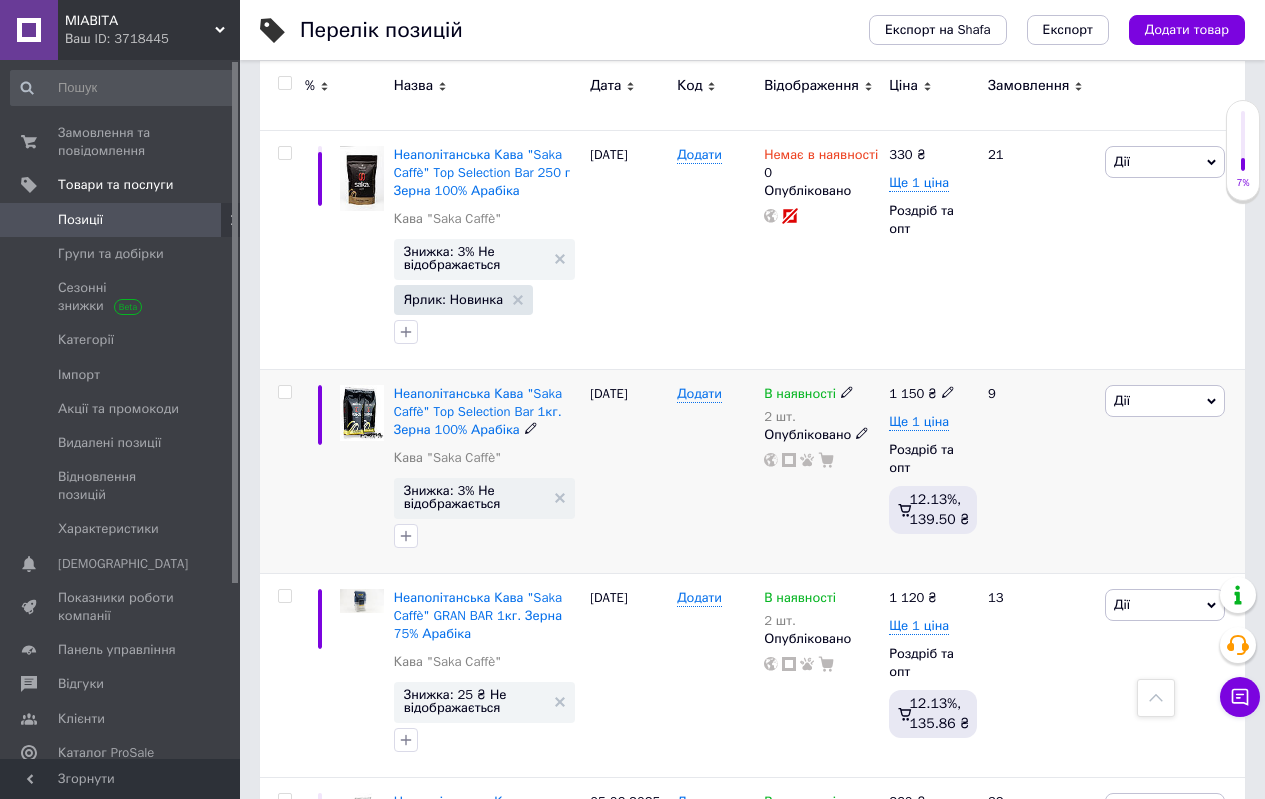 scroll, scrollTop: 10900, scrollLeft: 0, axis: vertical 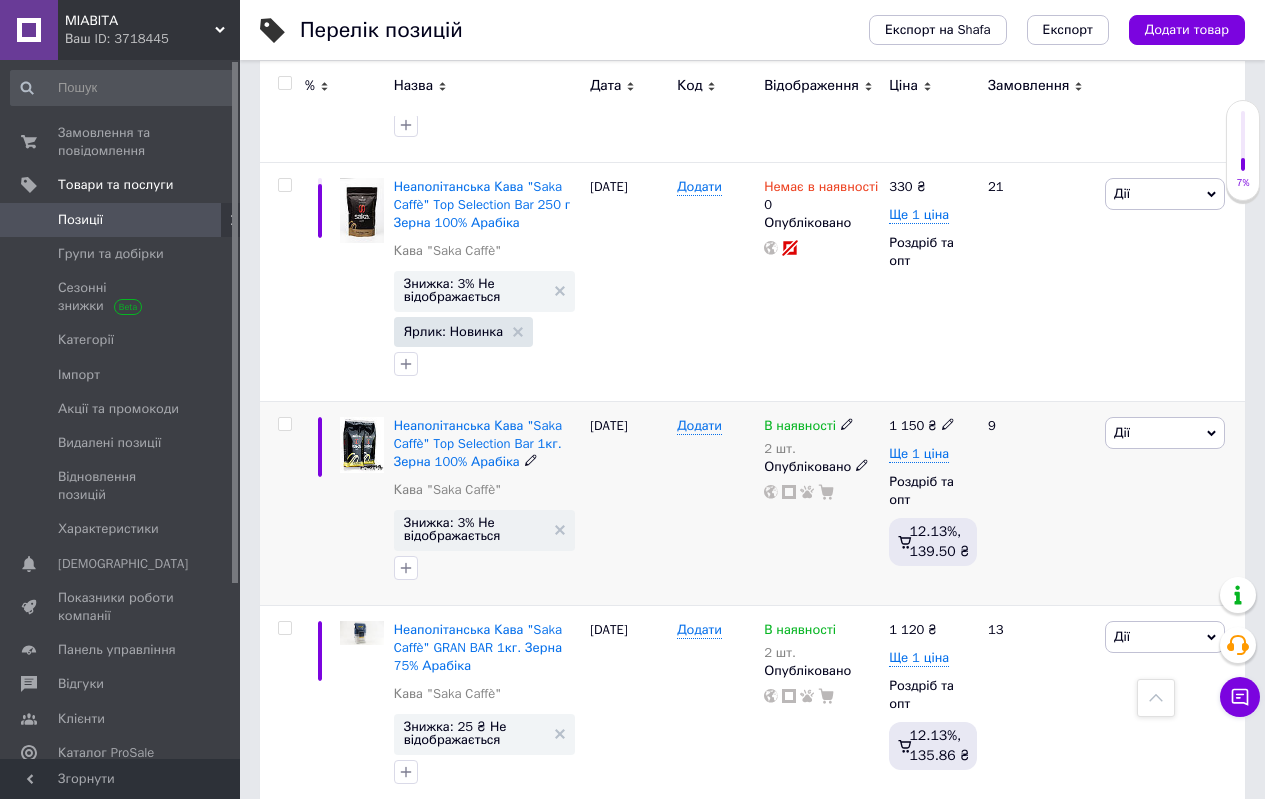 click on "В наявності" at bounding box center [800, 428] 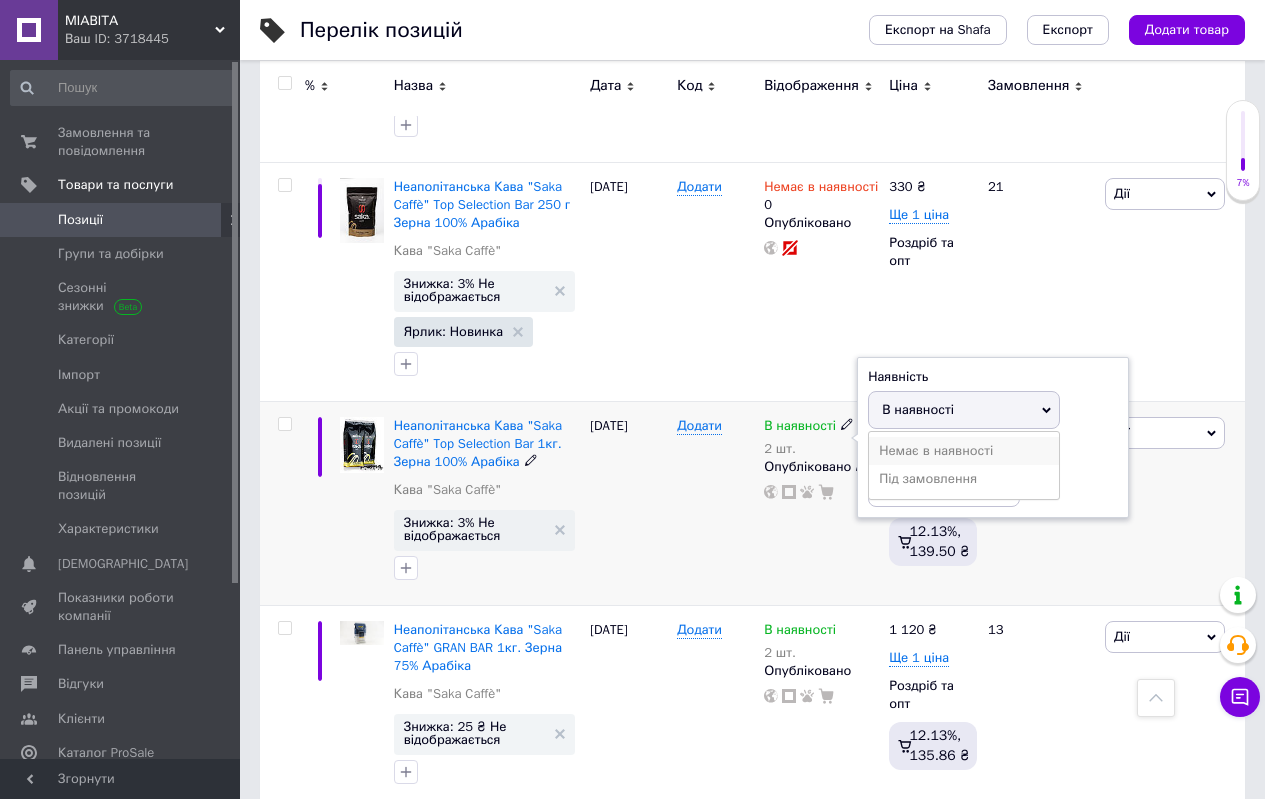 click on "Немає в наявності" at bounding box center [964, 451] 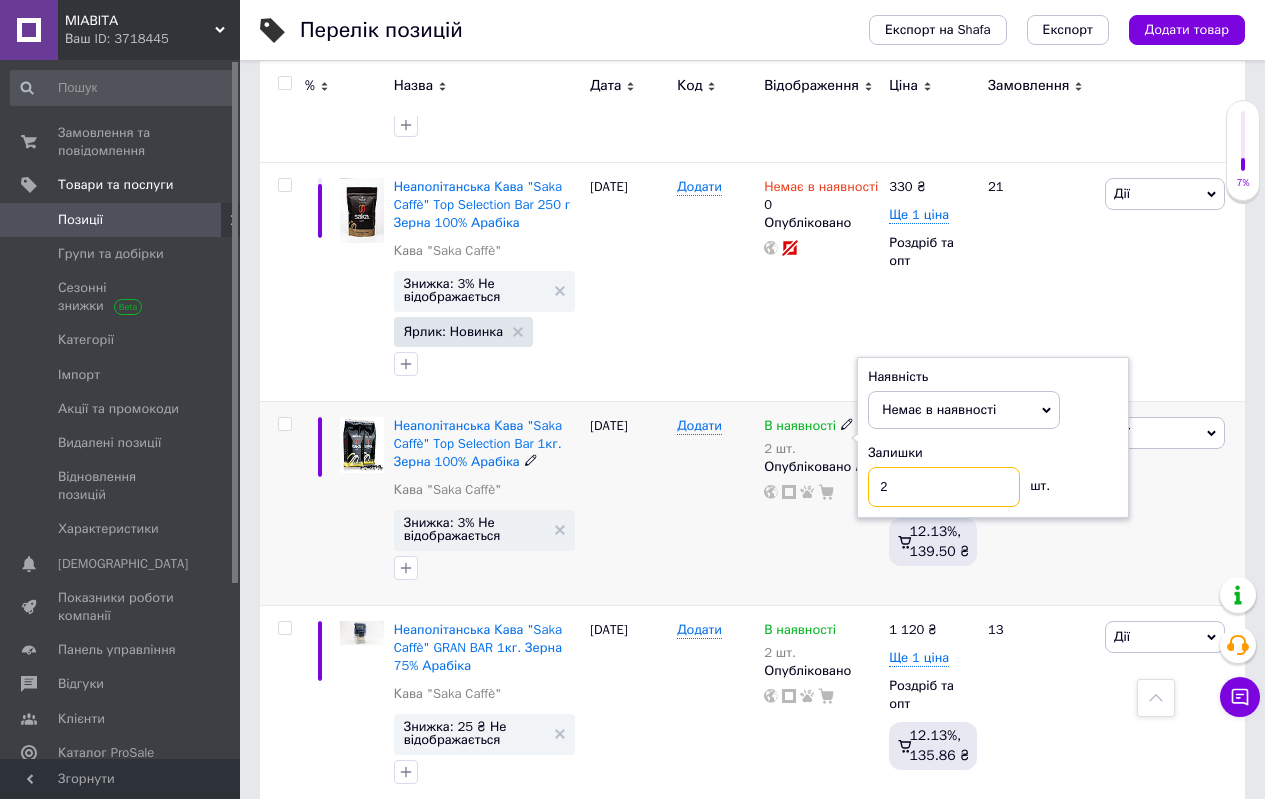 click on "2" at bounding box center [944, 487] 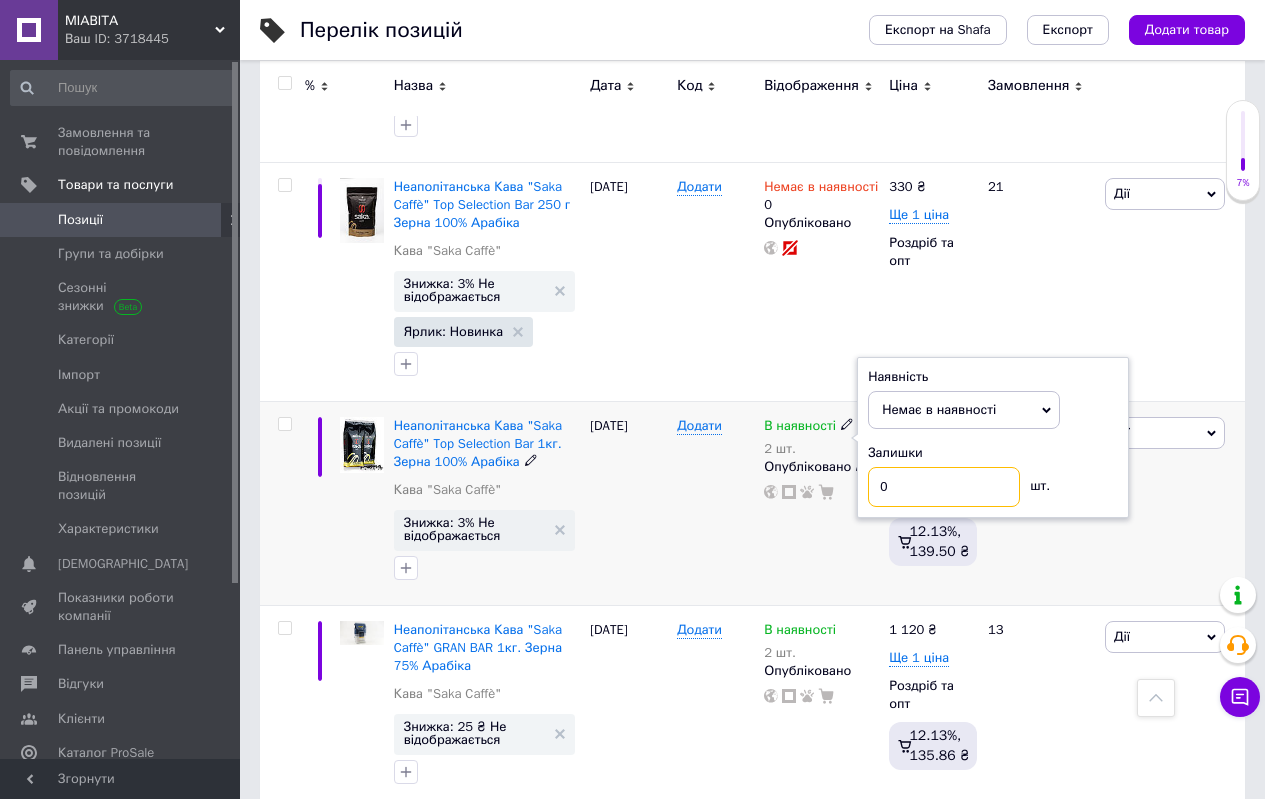 type on "0" 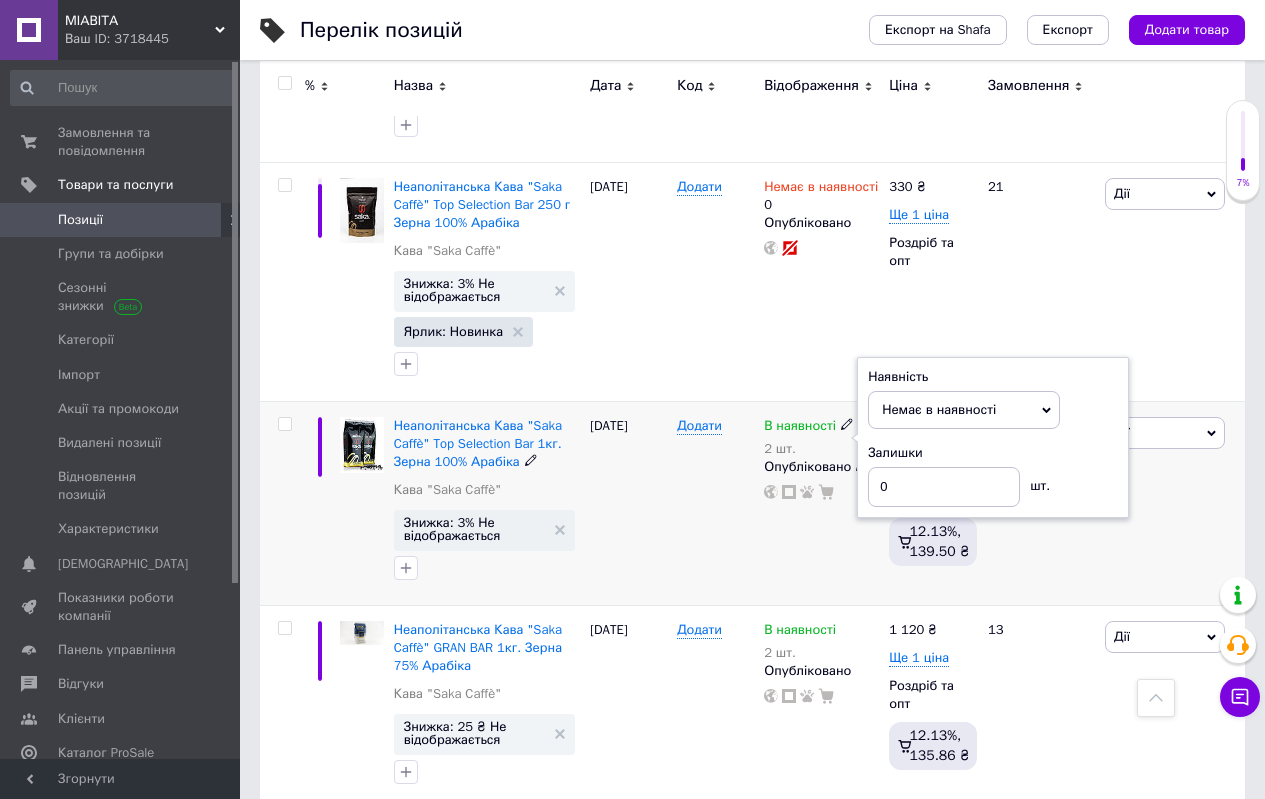 click on "Додати" at bounding box center [715, 503] 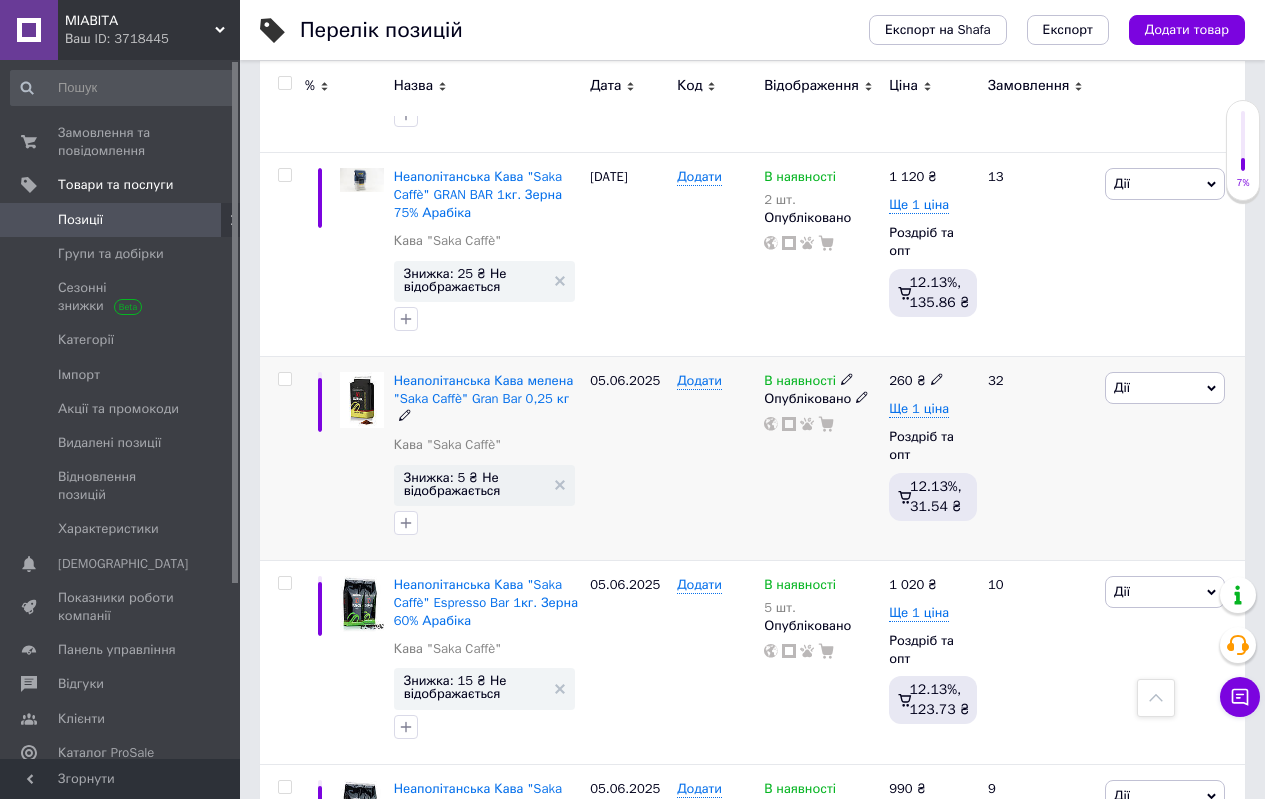 scroll, scrollTop: 11400, scrollLeft: 0, axis: vertical 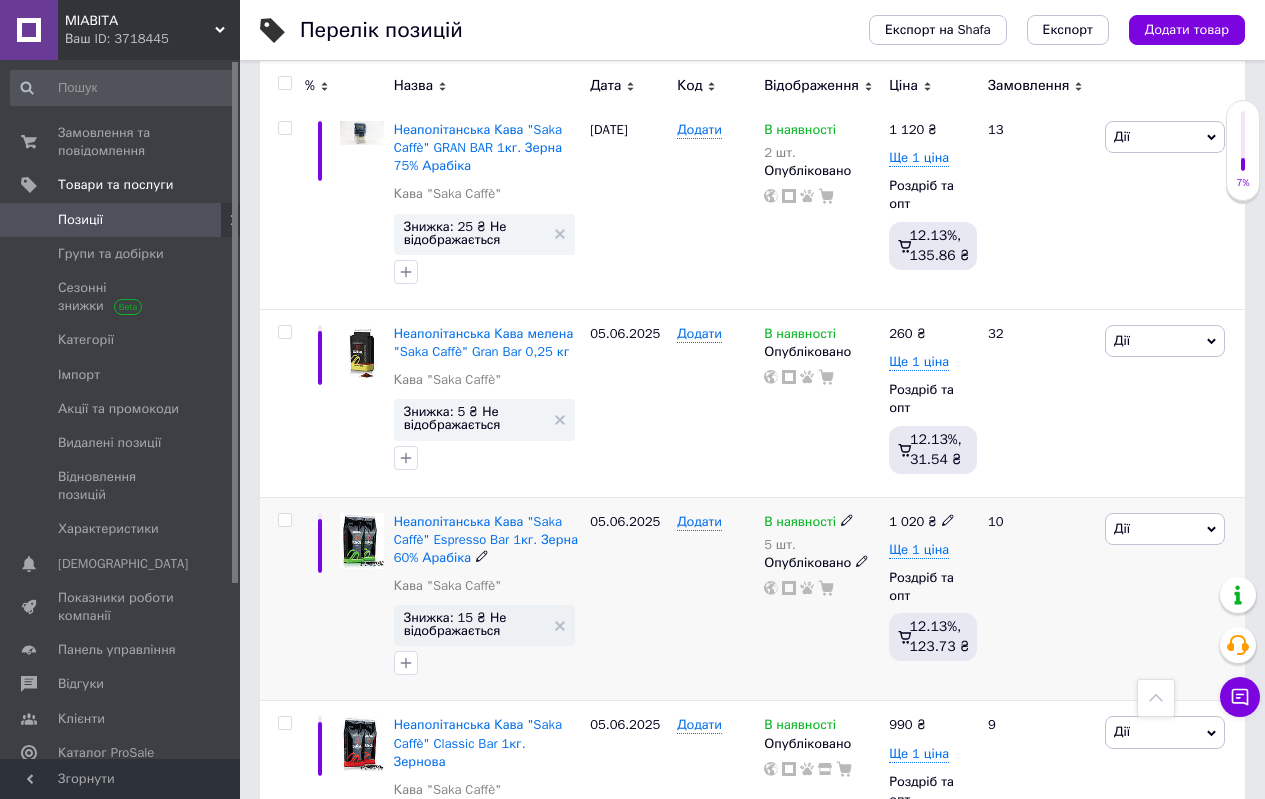 click on "В наявності" at bounding box center (800, 524) 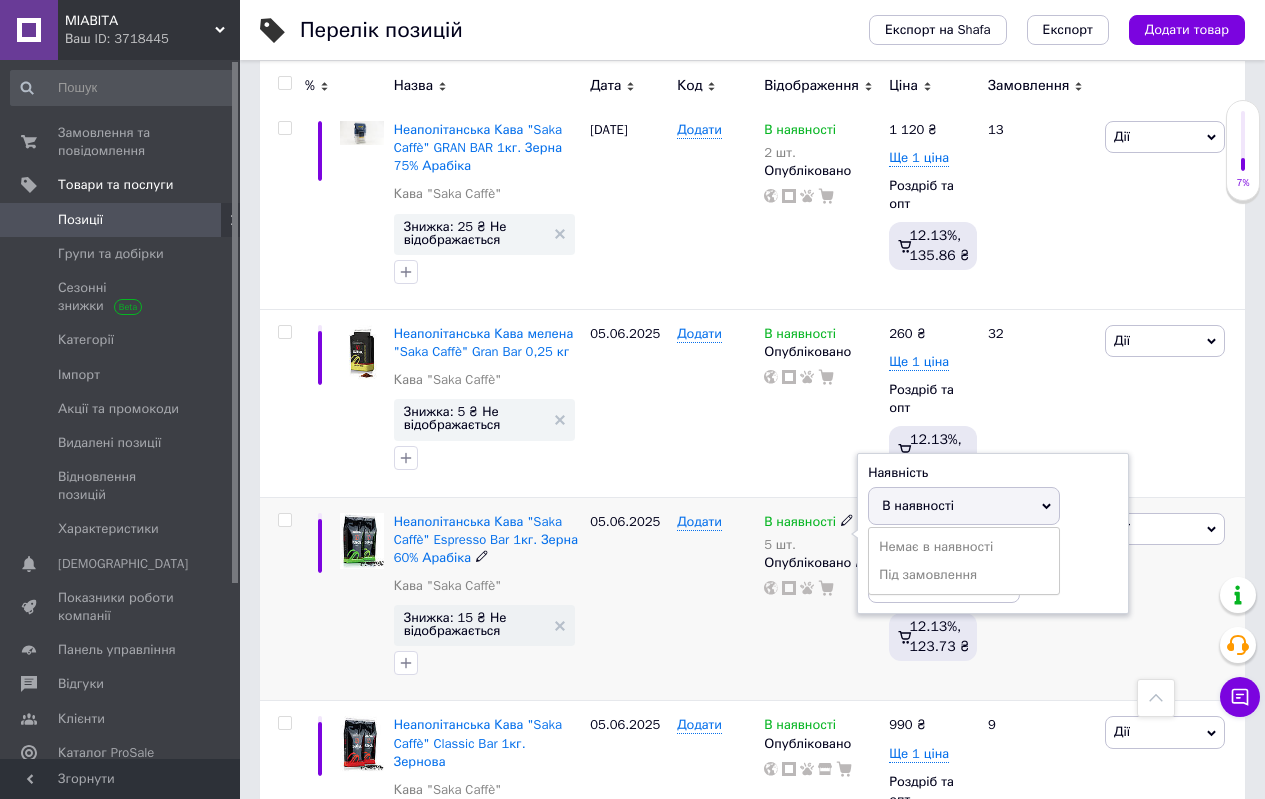 click on "В наявності" at bounding box center [918, 505] 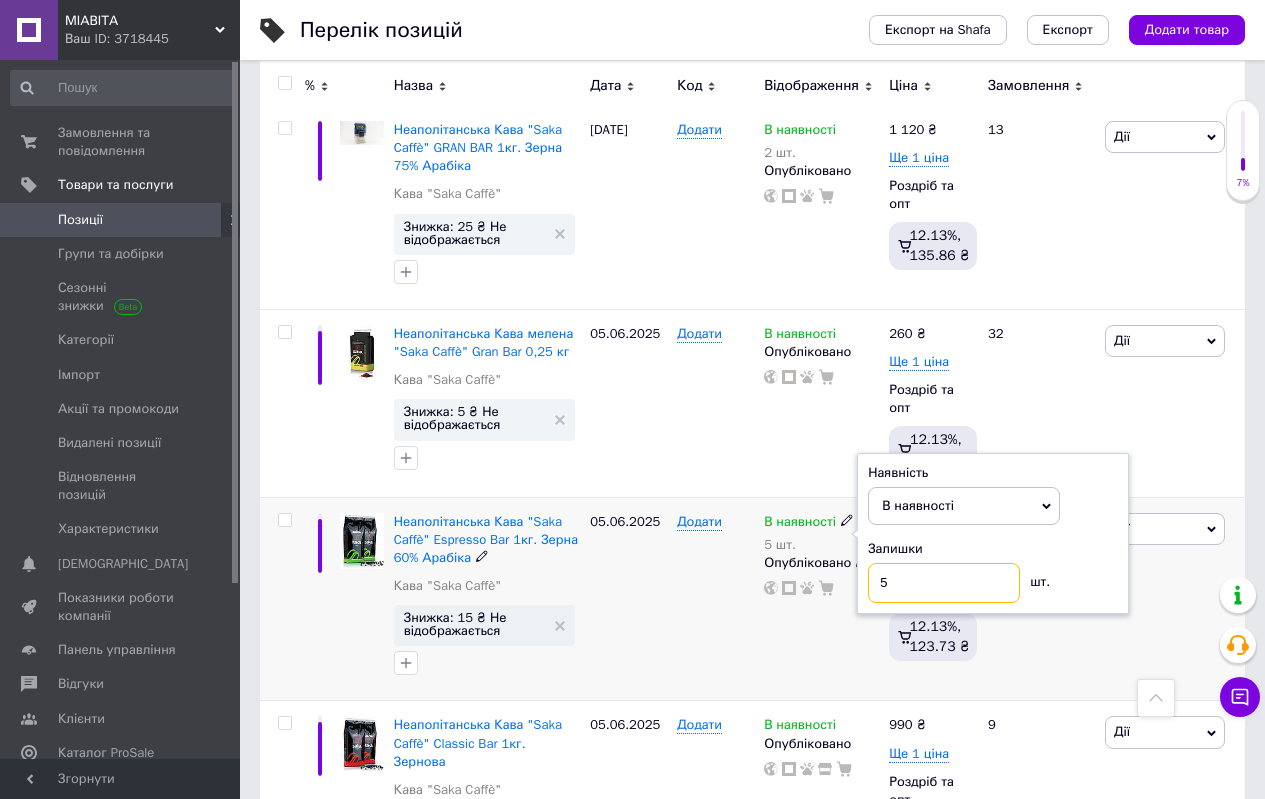 click on "5" at bounding box center (944, 583) 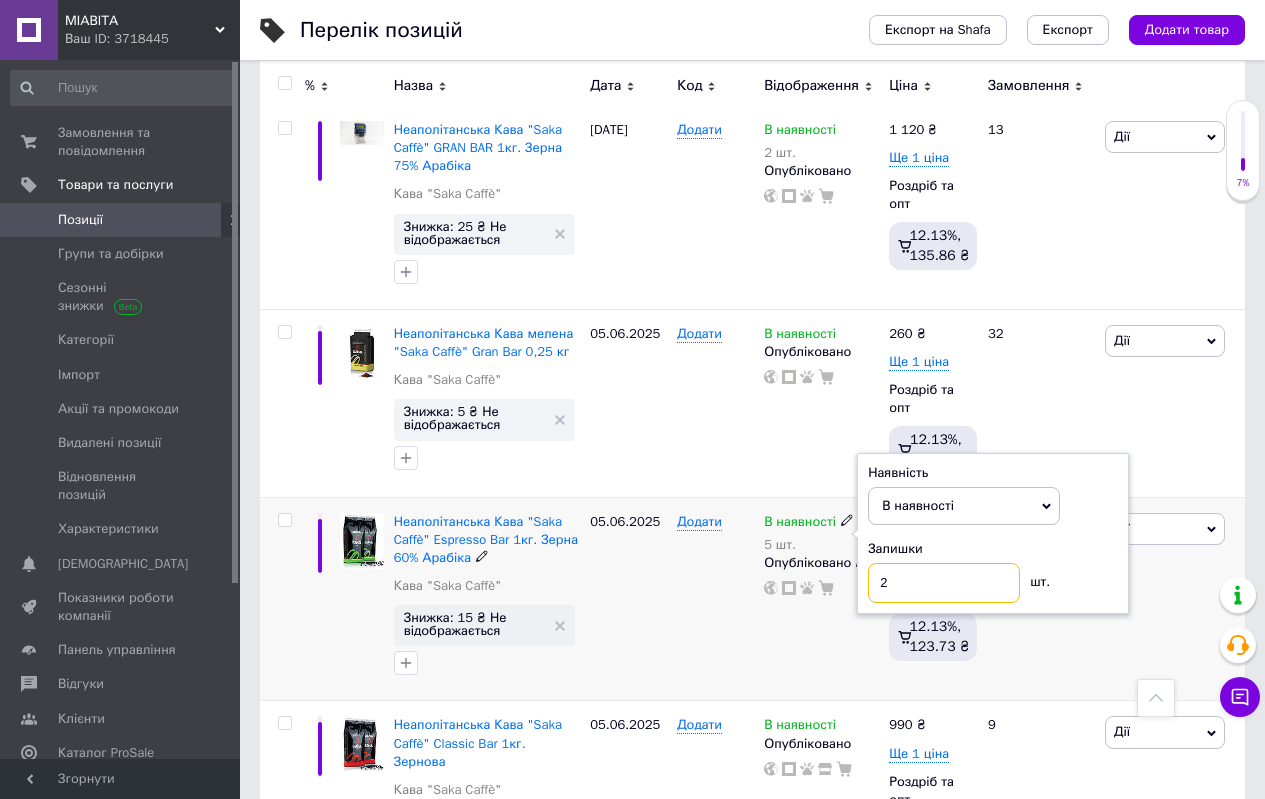 type on "2" 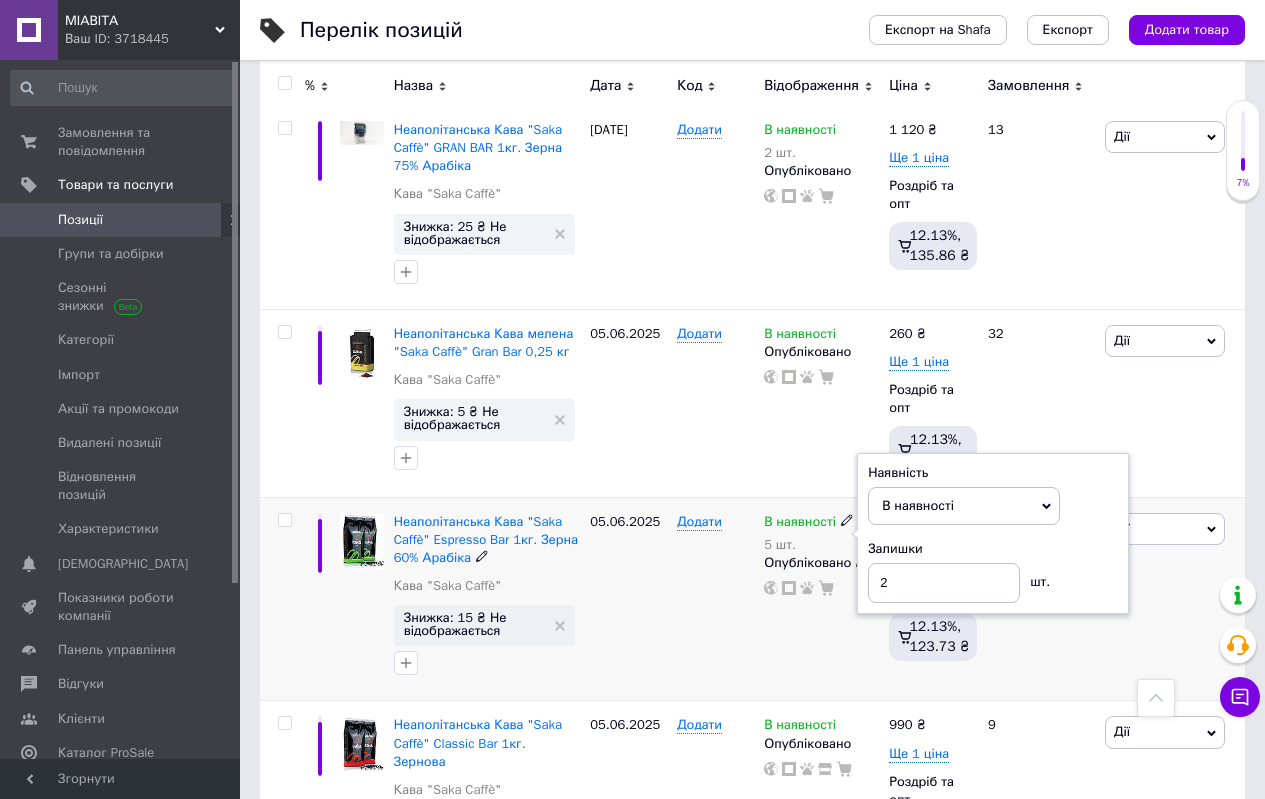 click on "Додати" at bounding box center [715, 599] 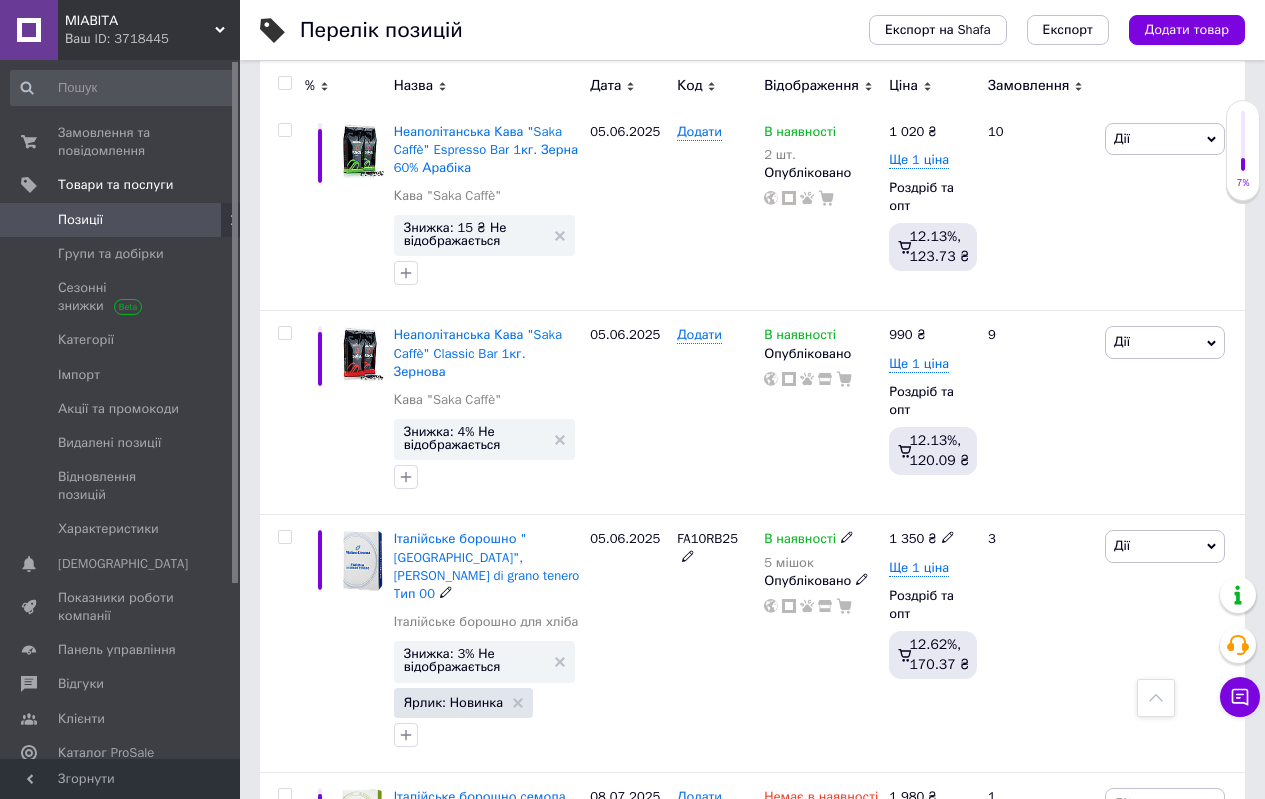 scroll, scrollTop: 11690, scrollLeft: 0, axis: vertical 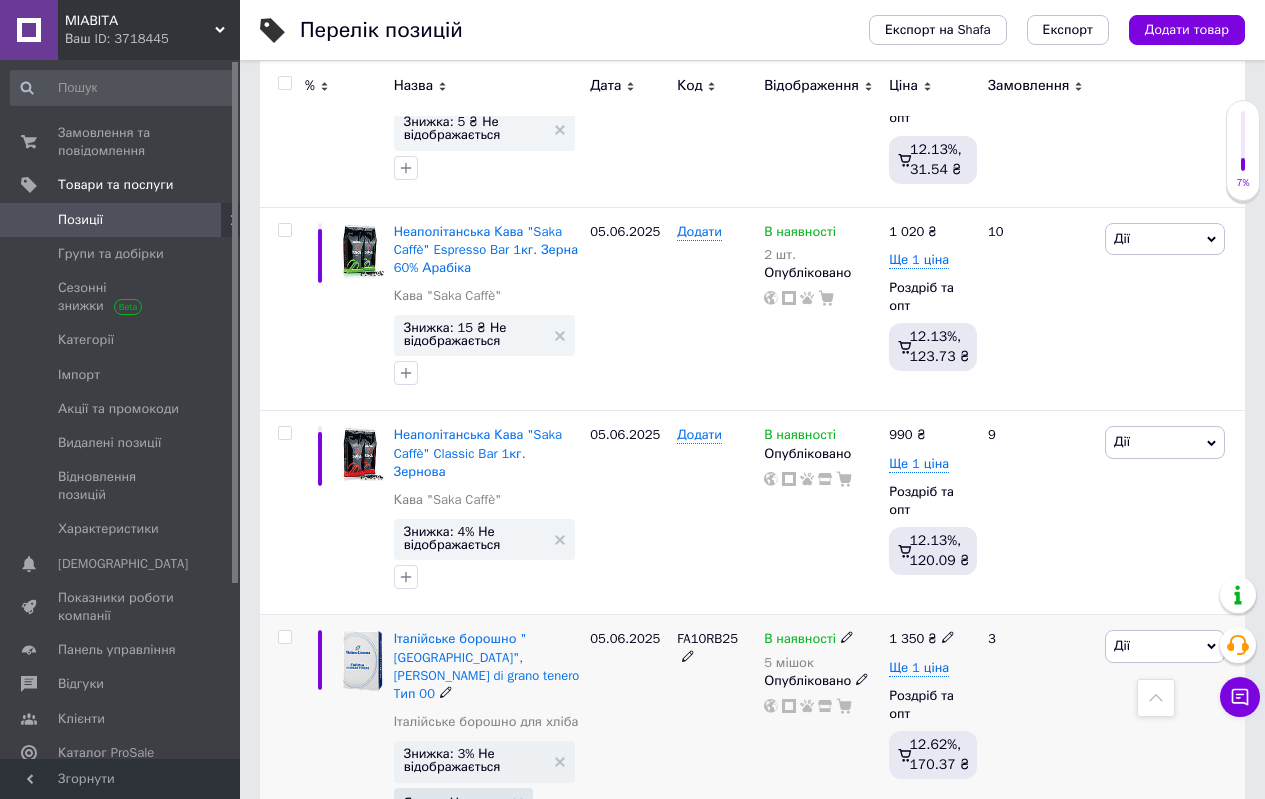 click on "В наявності" at bounding box center (800, 641) 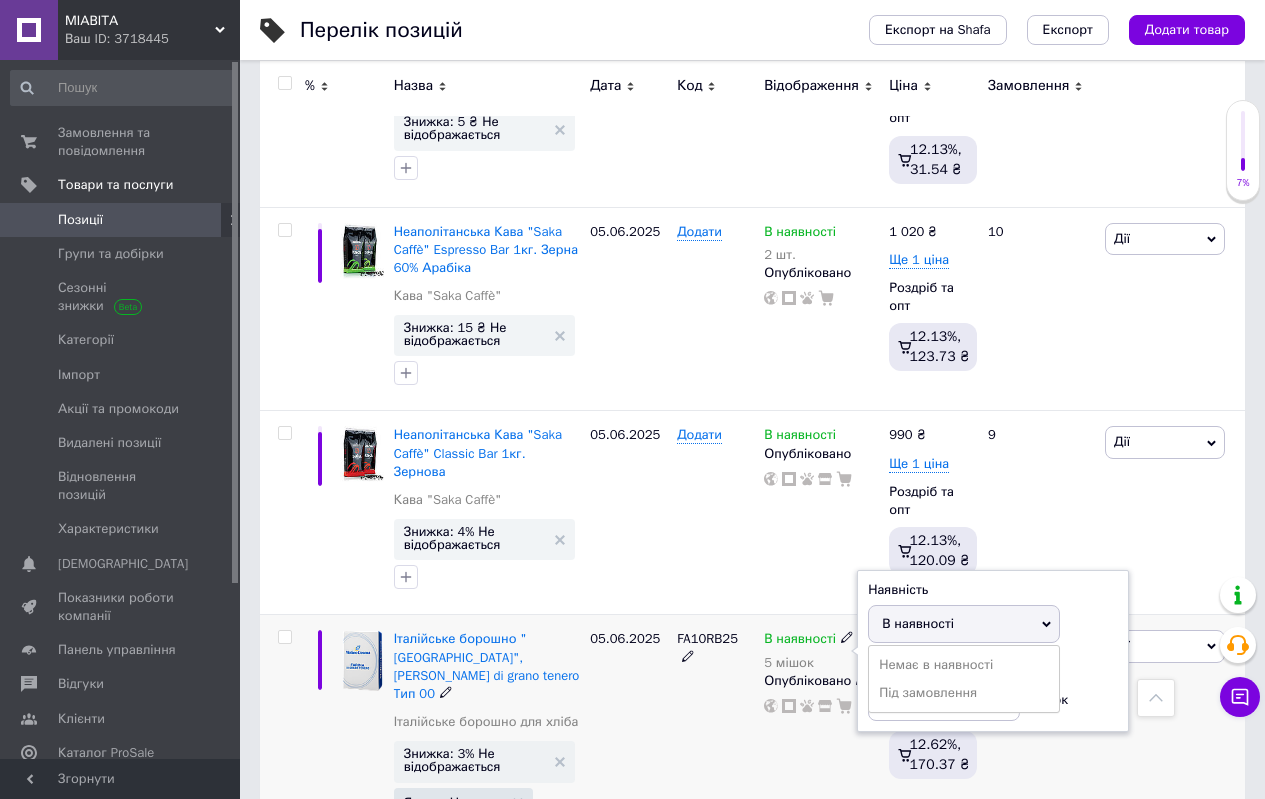 click on "В наявності" at bounding box center (964, 624) 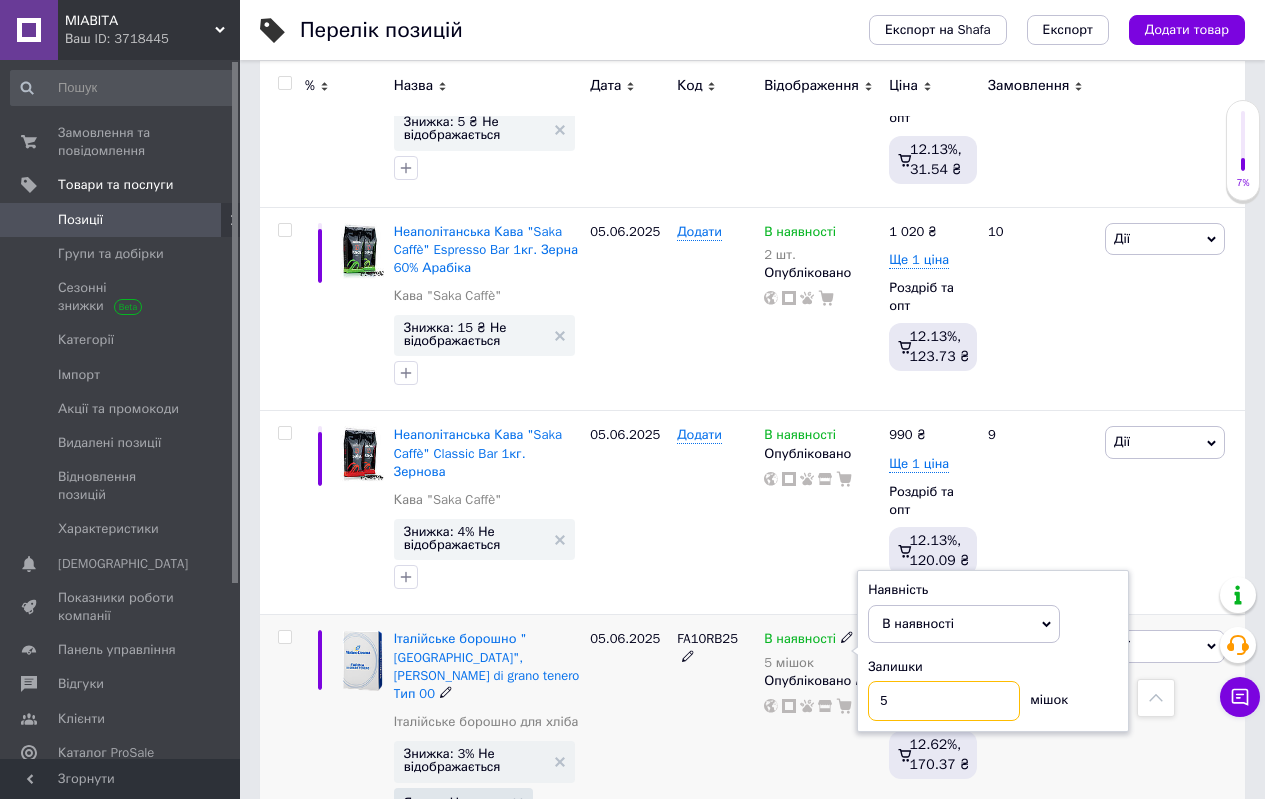click on "5" at bounding box center (944, 701) 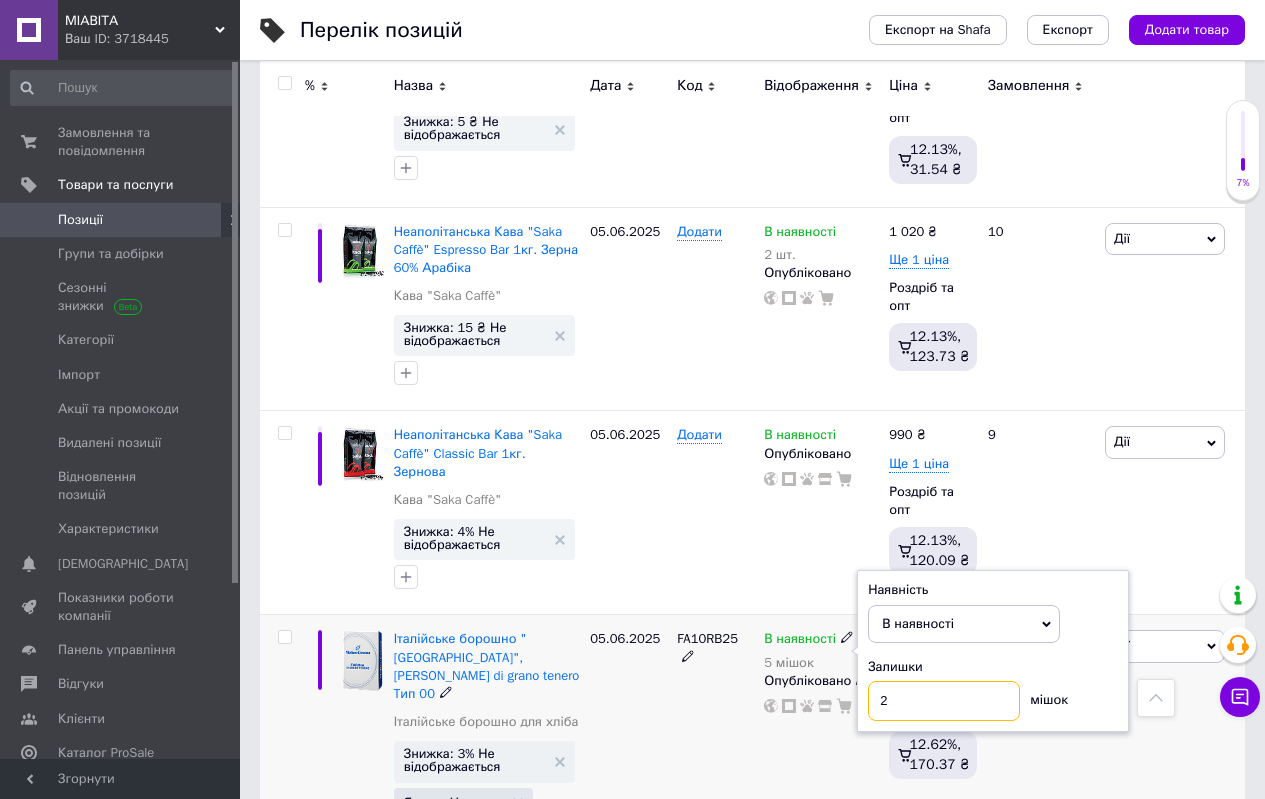 type on "2" 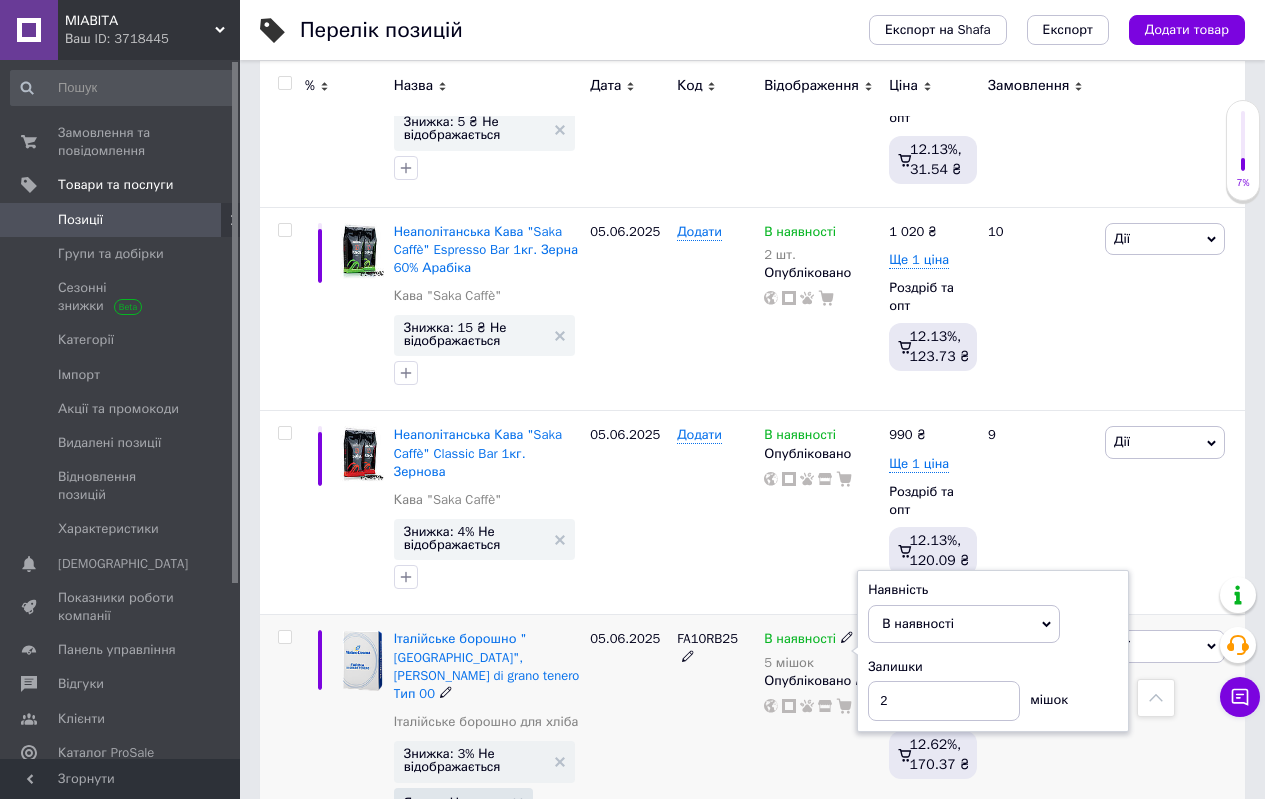 click on "FA10RB25" at bounding box center [715, 743] 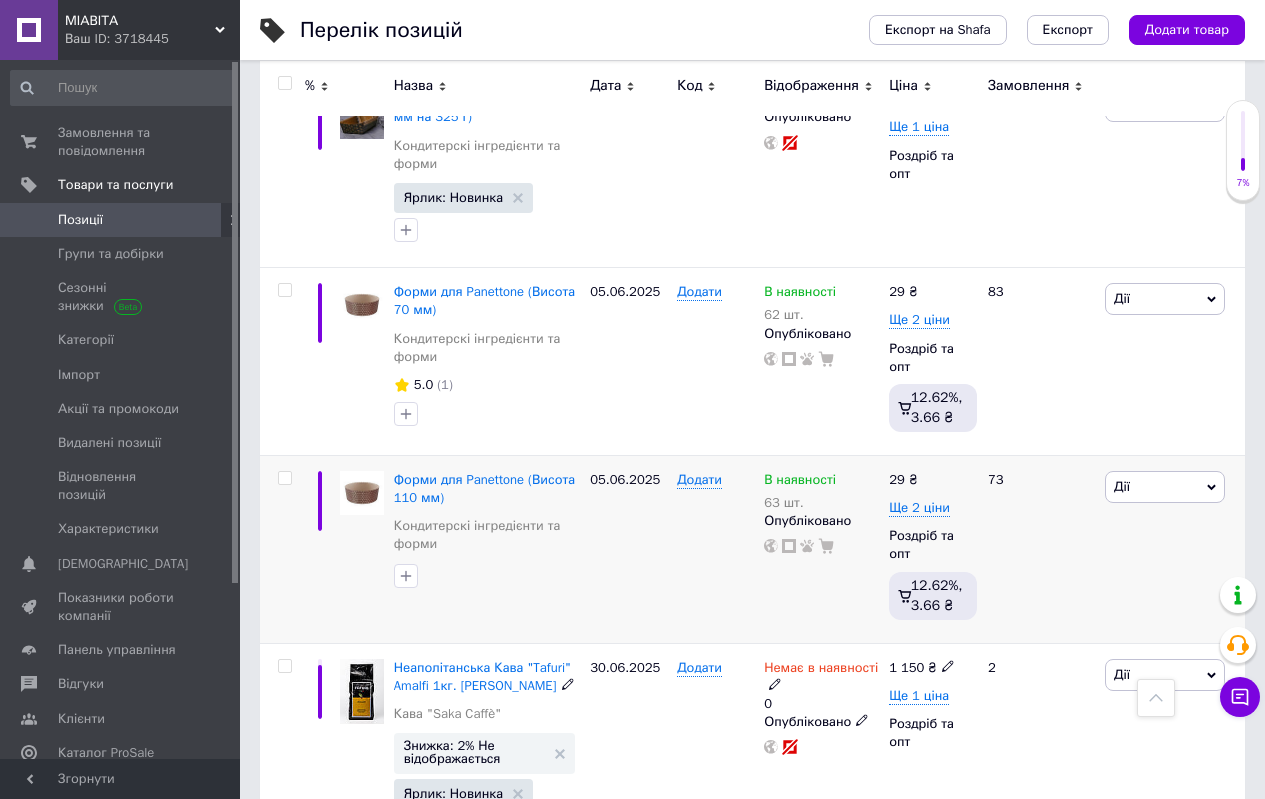 scroll, scrollTop: 8790, scrollLeft: 0, axis: vertical 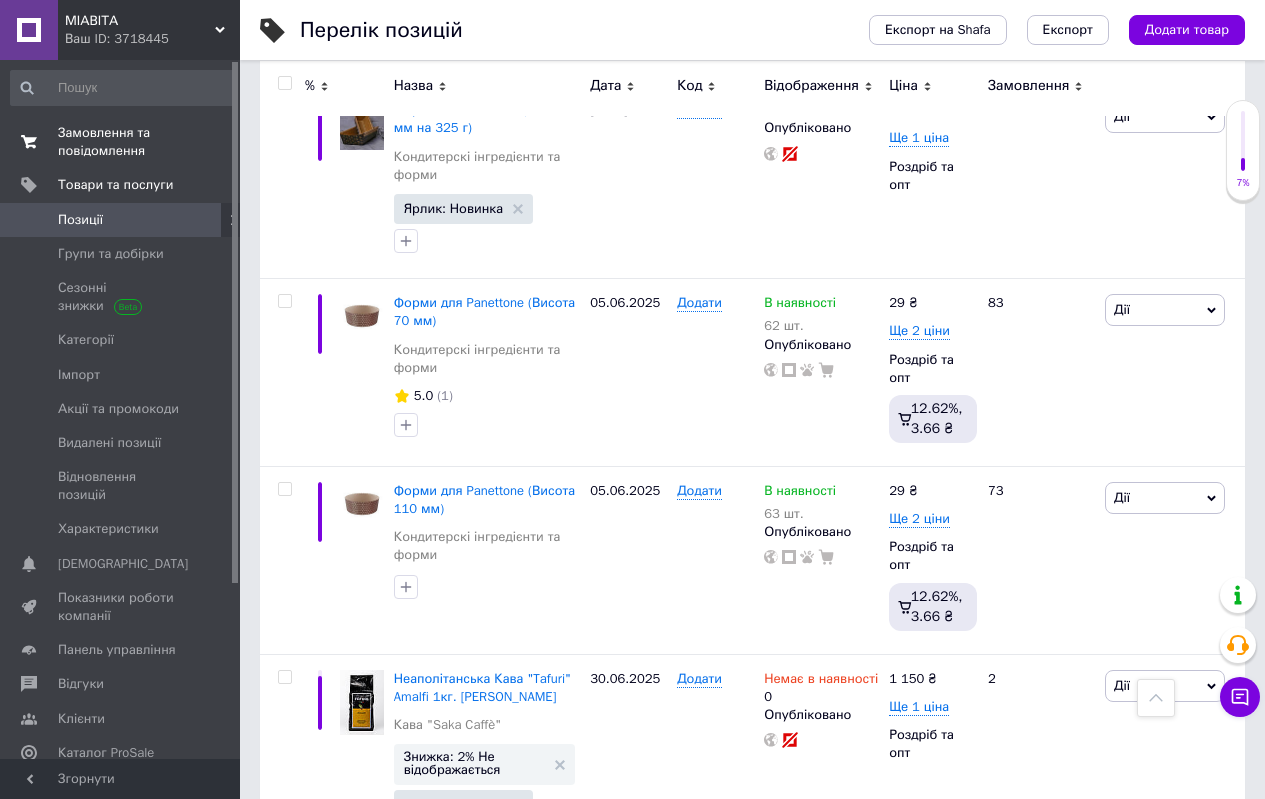 click on "Замовлення та повідомлення" at bounding box center [121, 142] 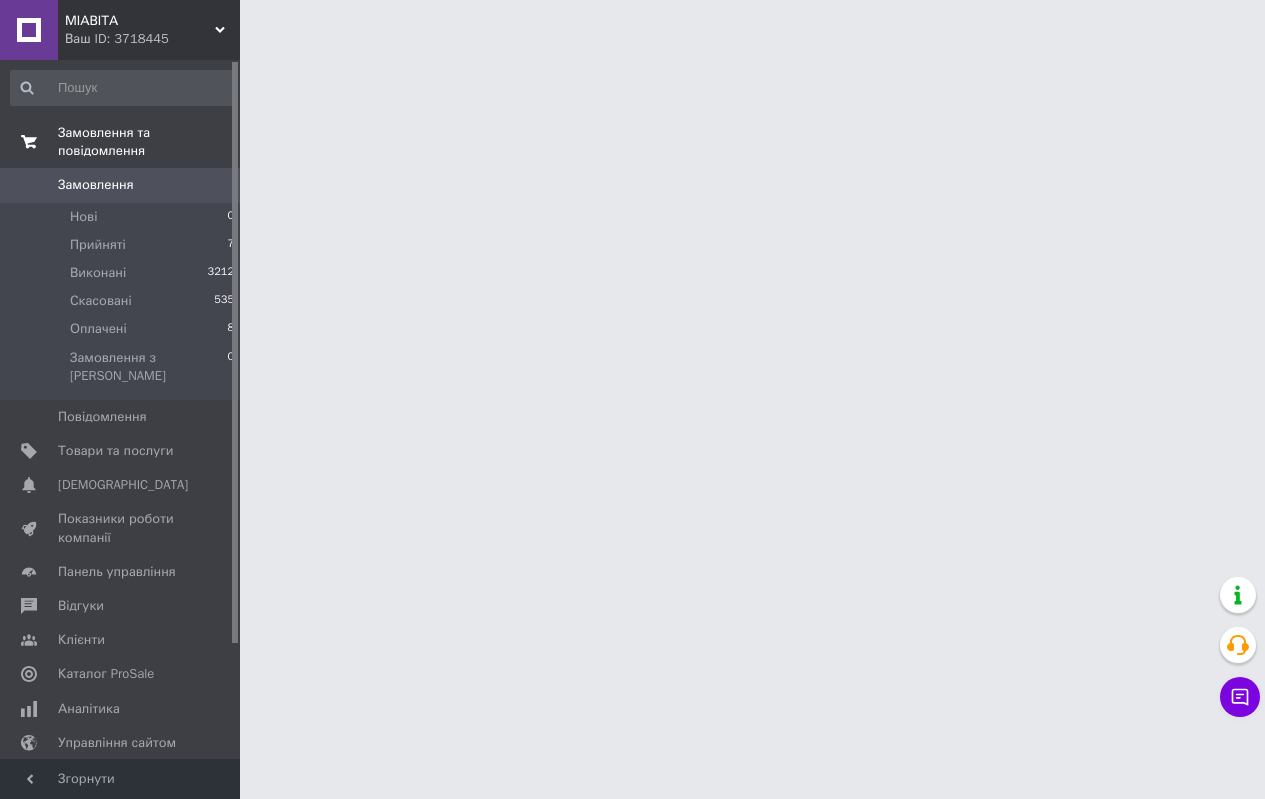 scroll, scrollTop: 0, scrollLeft: 0, axis: both 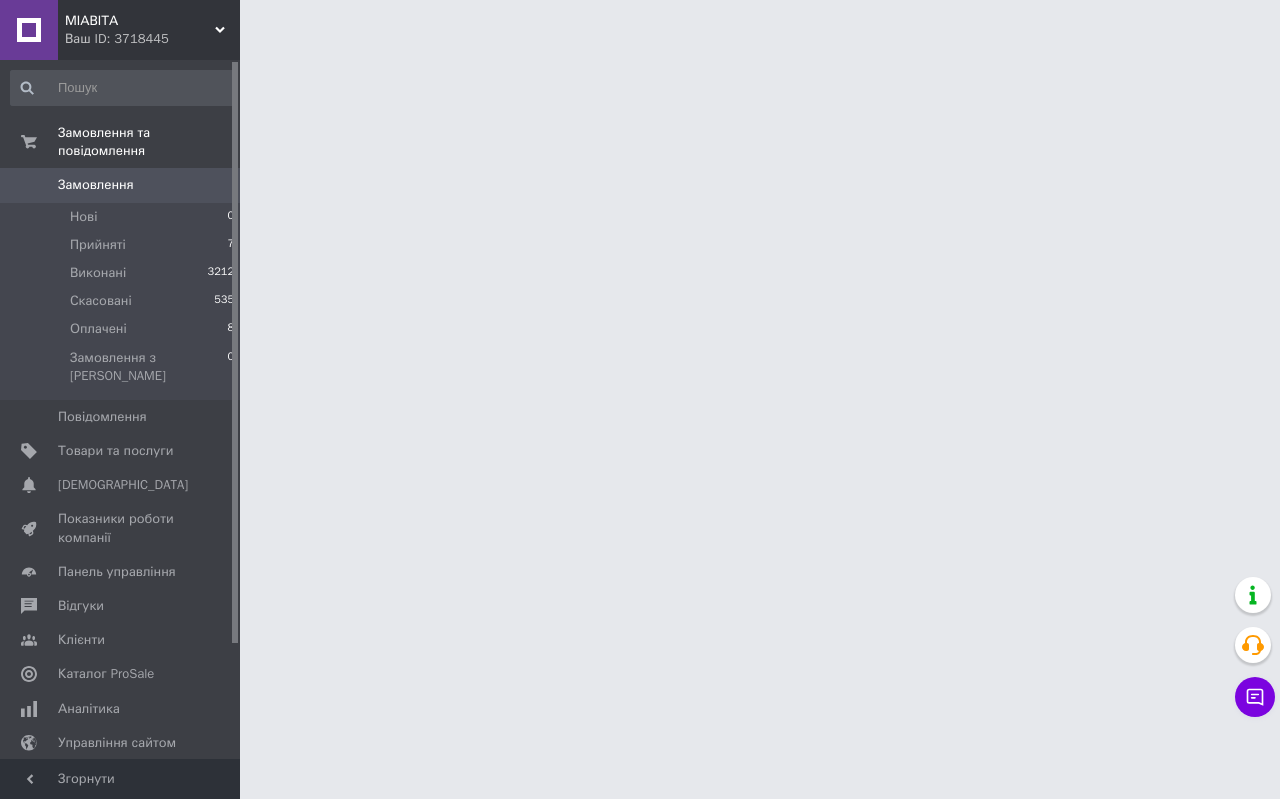 click on "Замовлення" at bounding box center [121, 185] 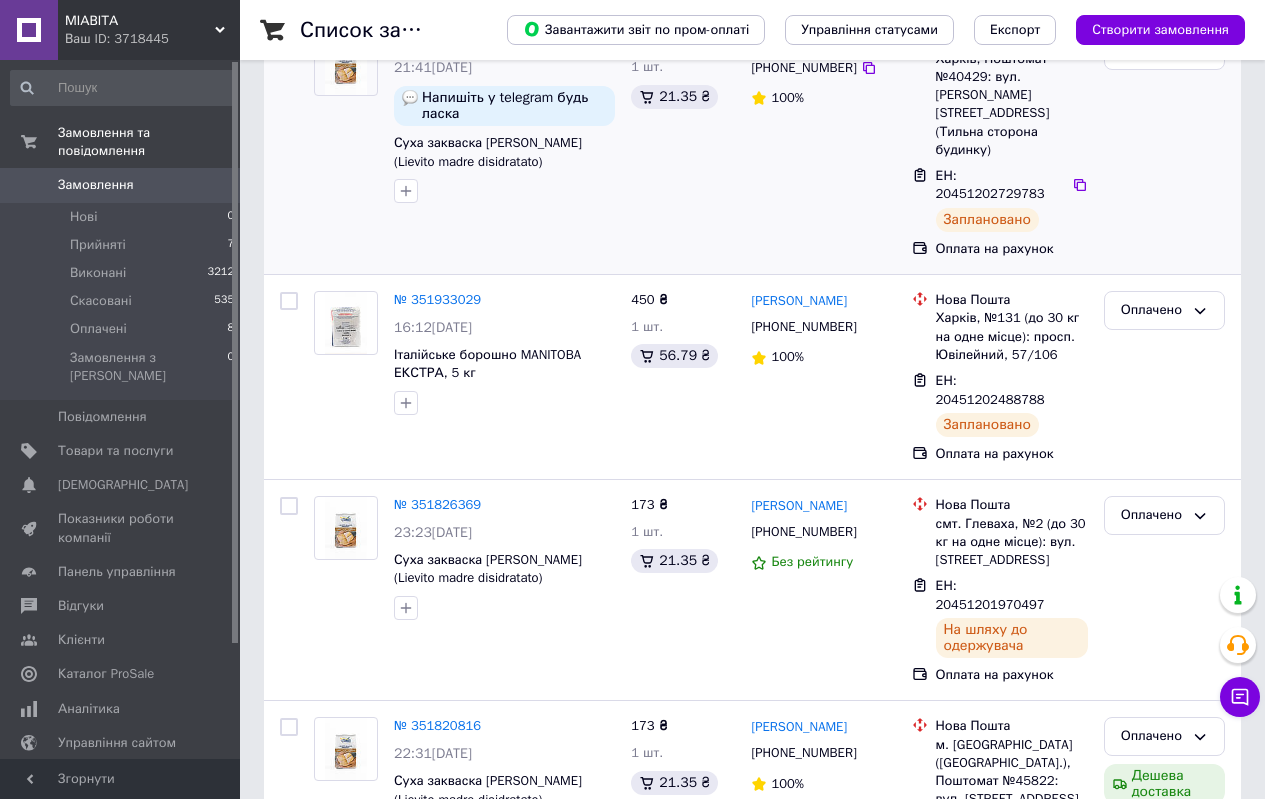 scroll, scrollTop: 0, scrollLeft: 0, axis: both 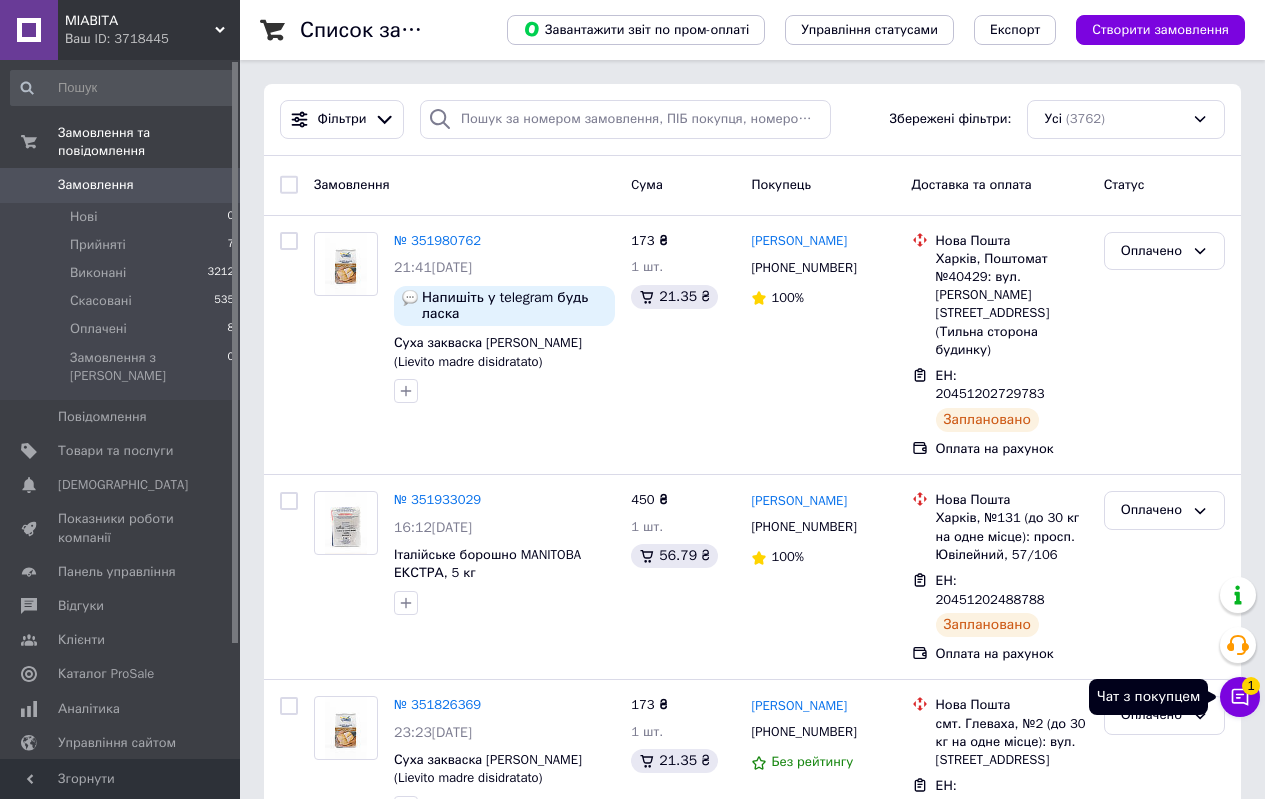 click 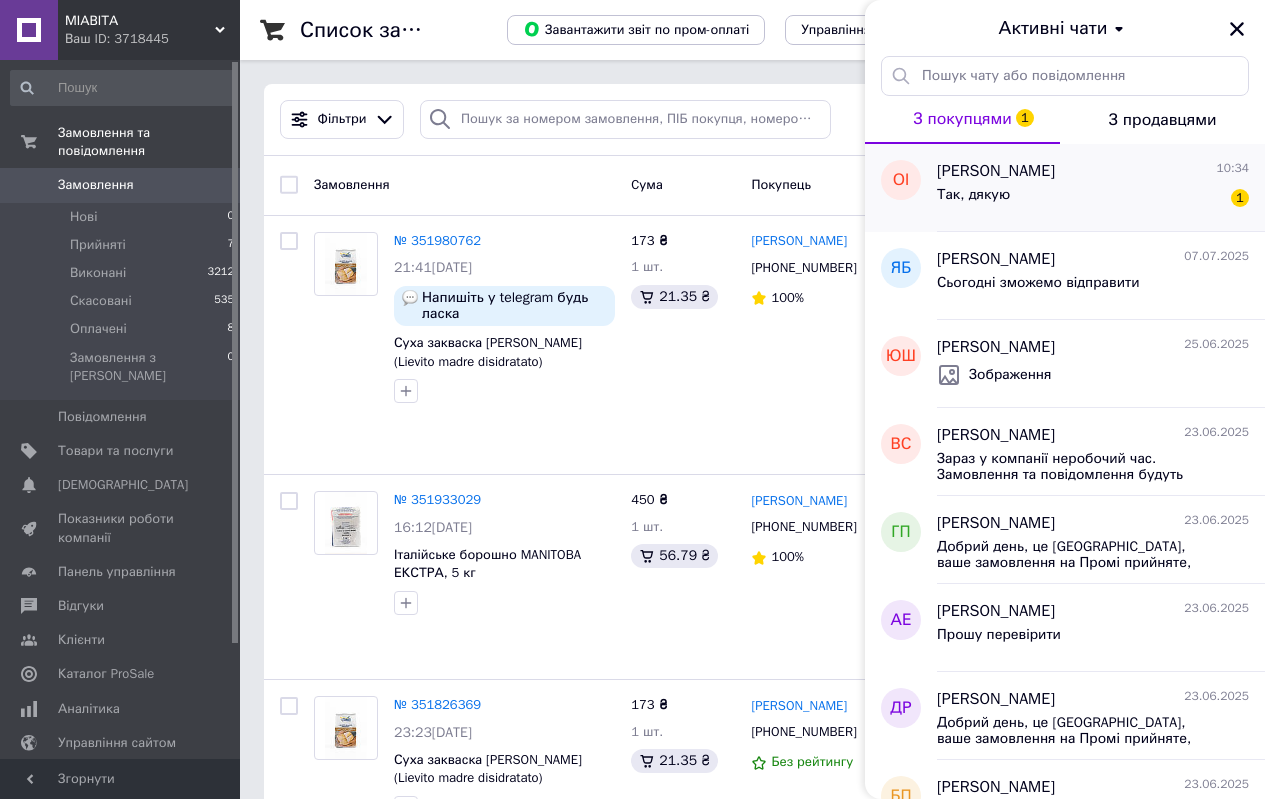 click on "Так, дякую 1" at bounding box center (1093, 199) 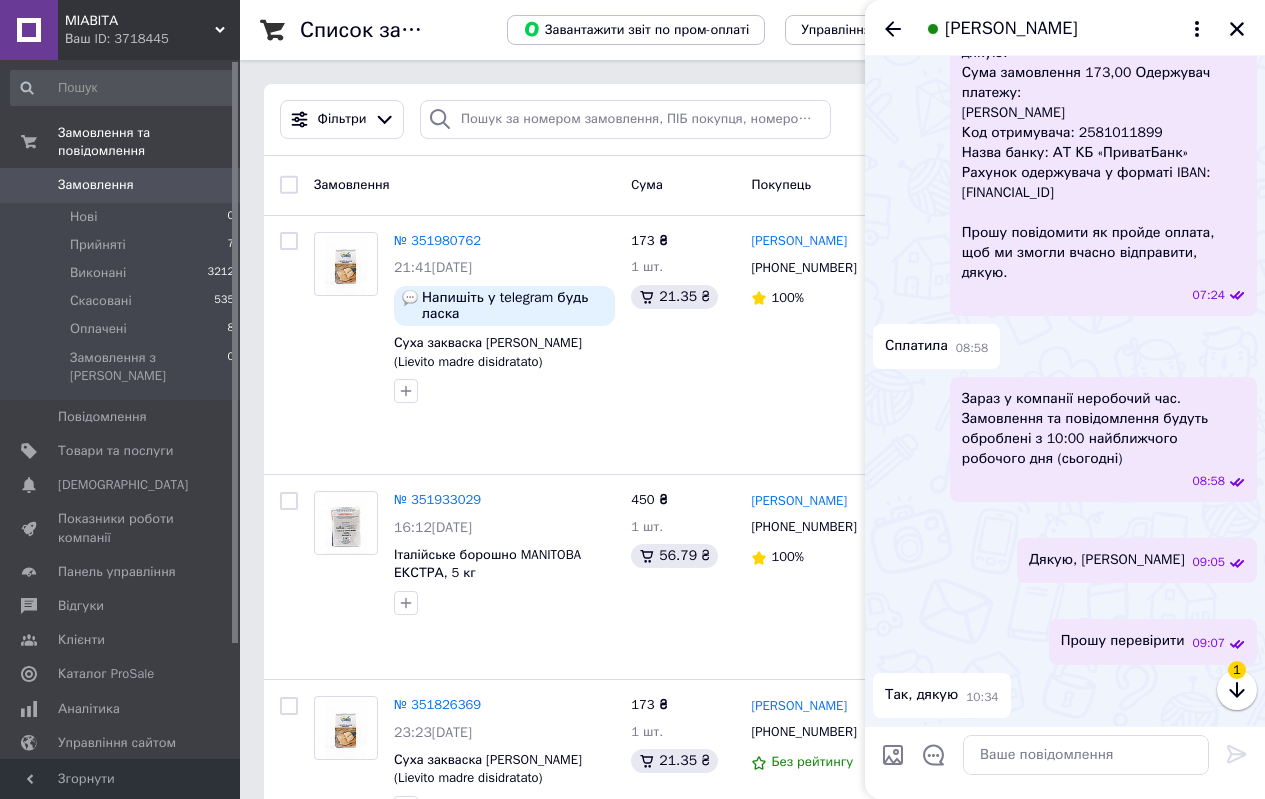 scroll, scrollTop: 810, scrollLeft: 0, axis: vertical 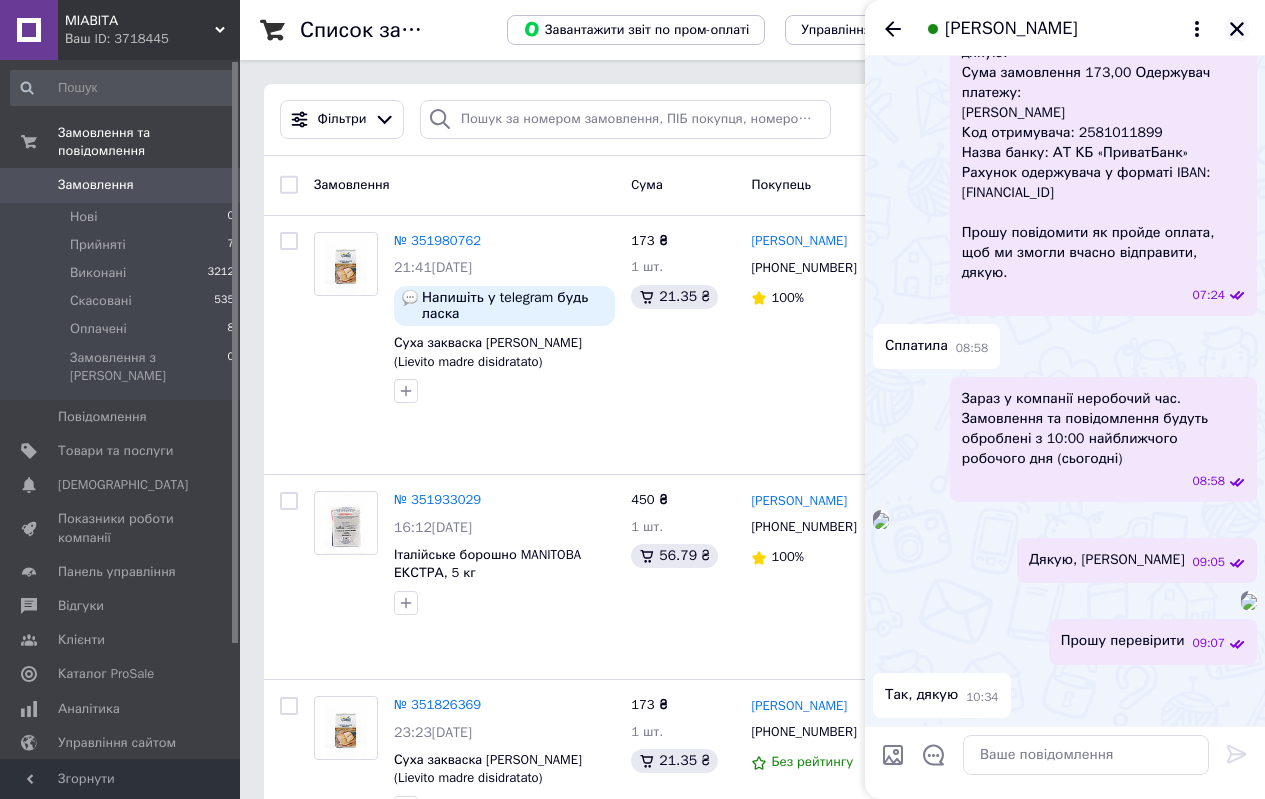 click 